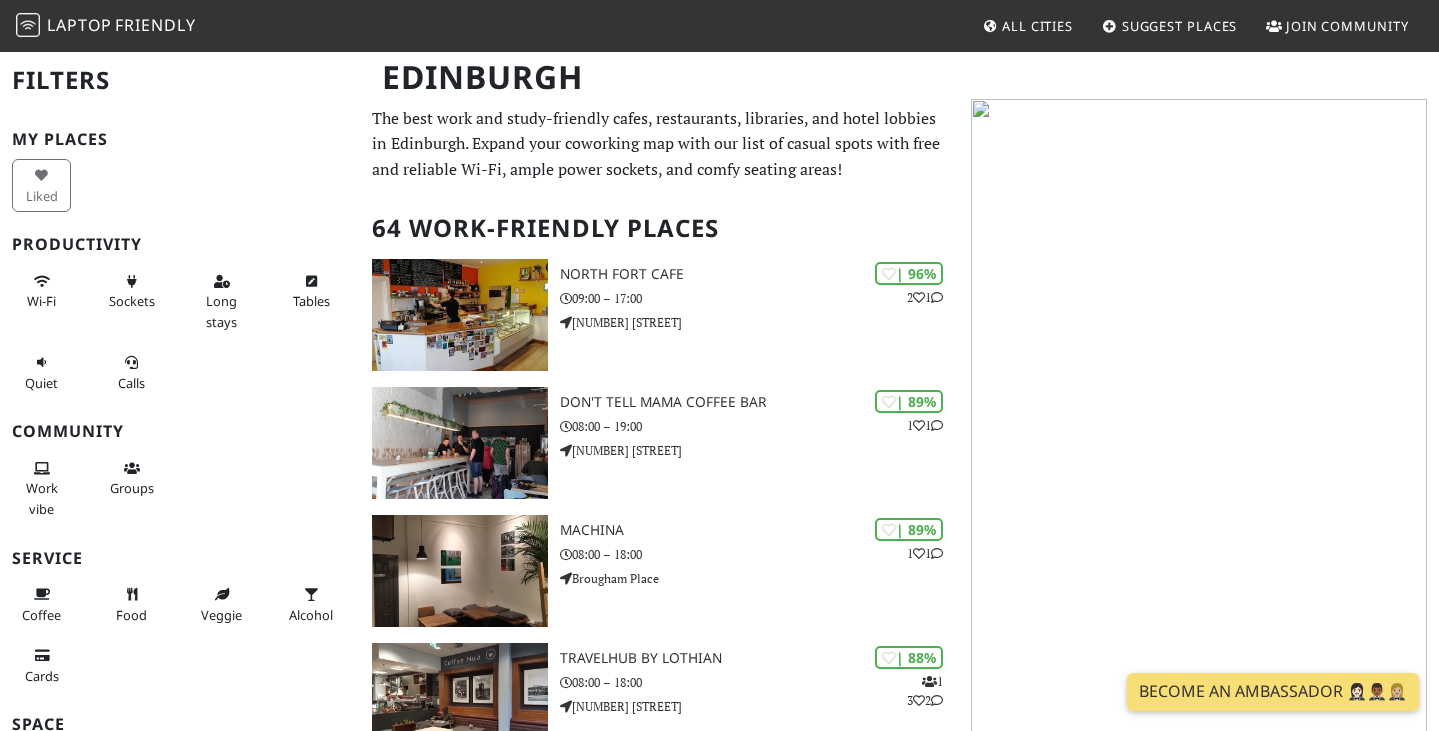 scroll, scrollTop: 0, scrollLeft: 0, axis: both 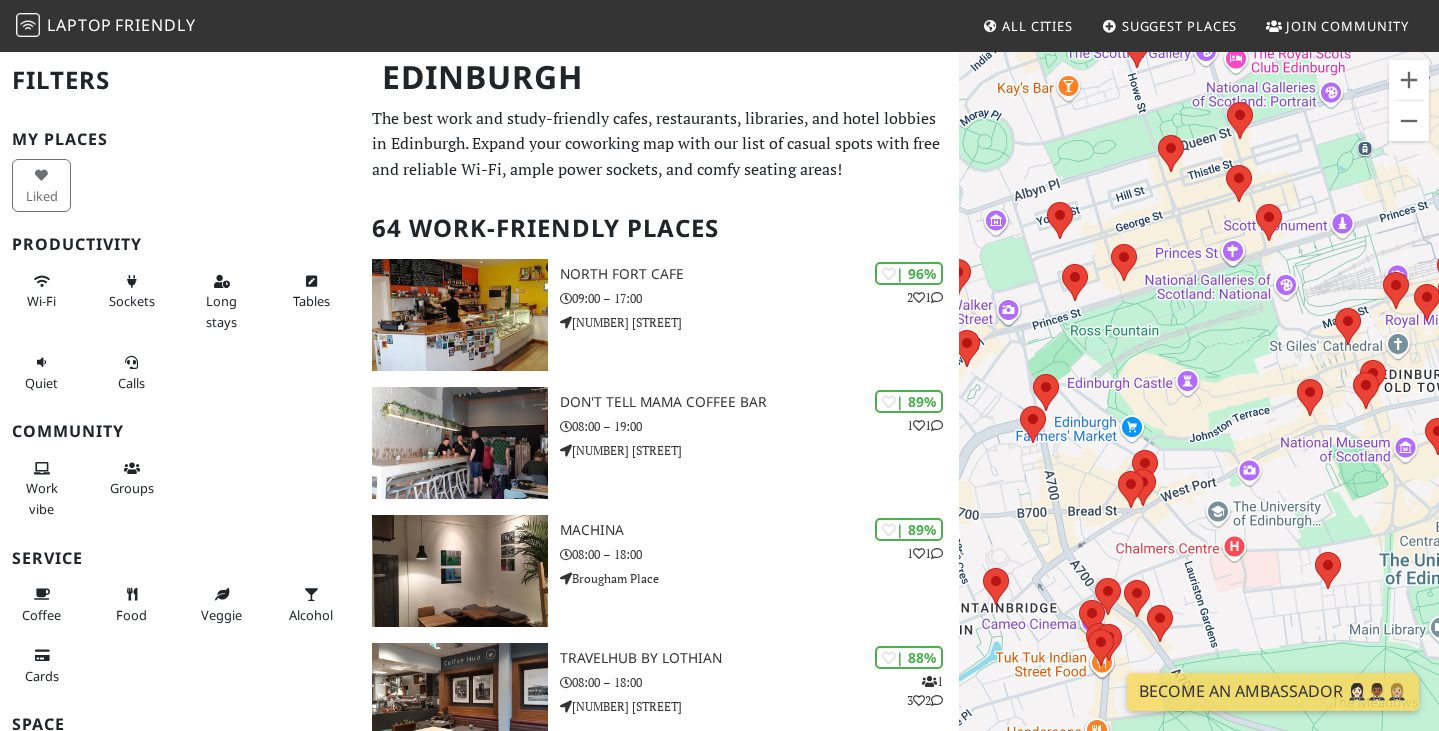drag, startPoint x: 1043, startPoint y: 479, endPoint x: 1267, endPoint y: 421, distance: 231.38712 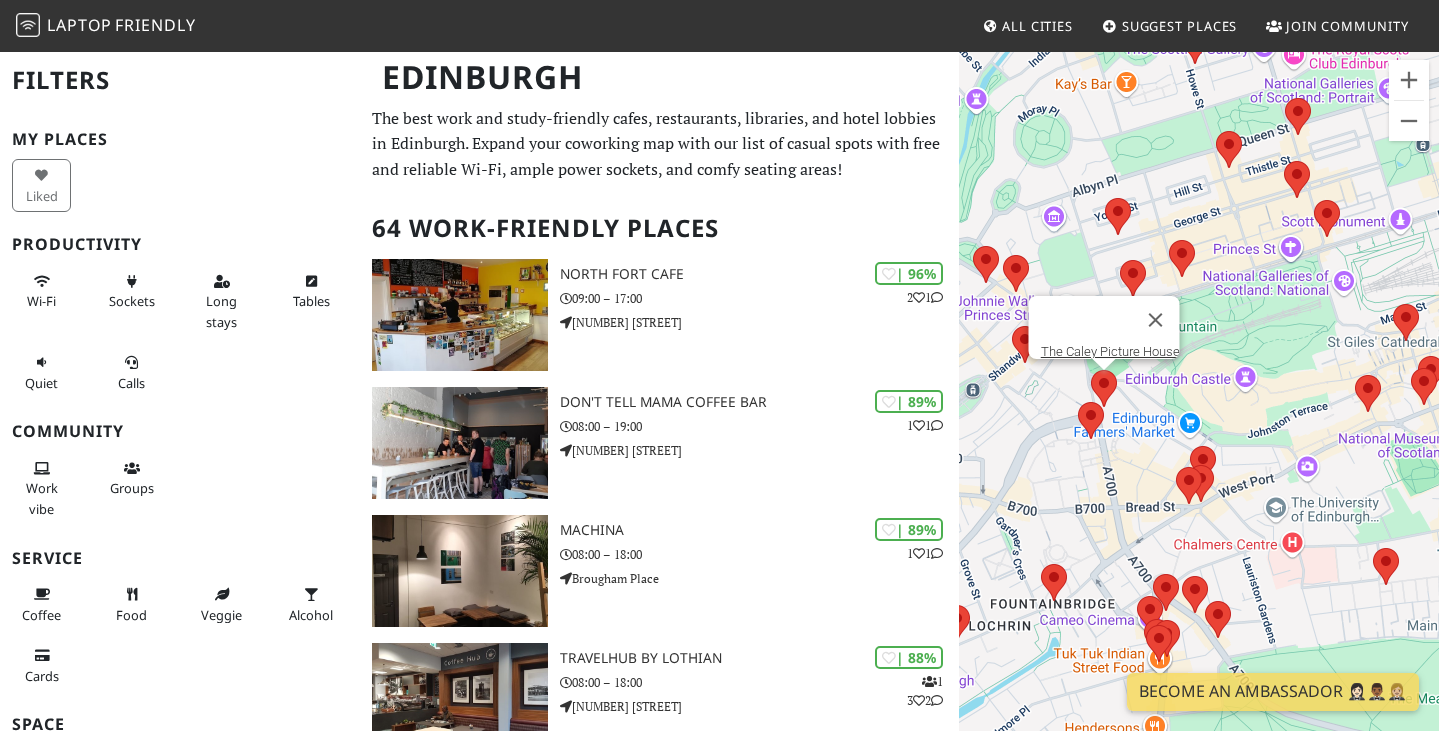 click at bounding box center (1091, 370) 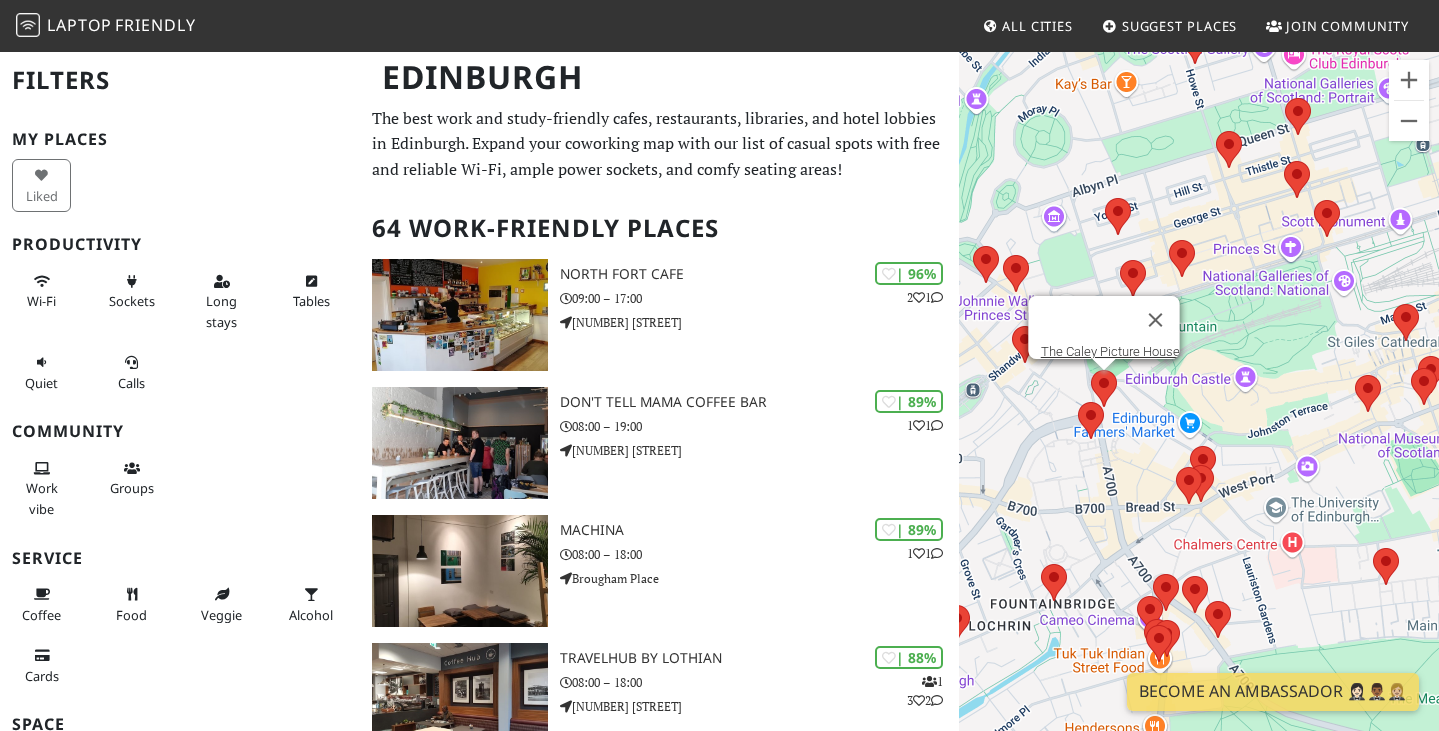 click at bounding box center (1091, 370) 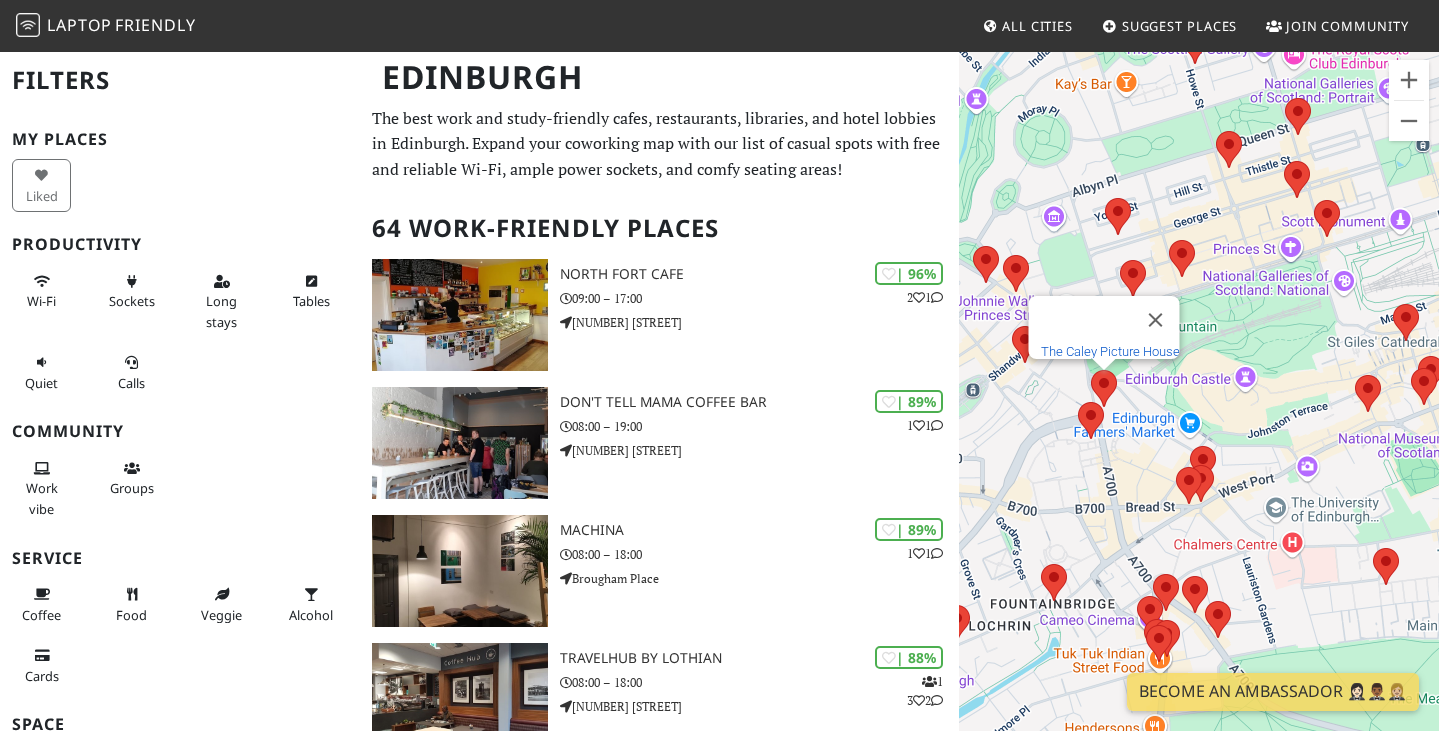 click on "The Caley Picture House" at bounding box center [1110, 351] 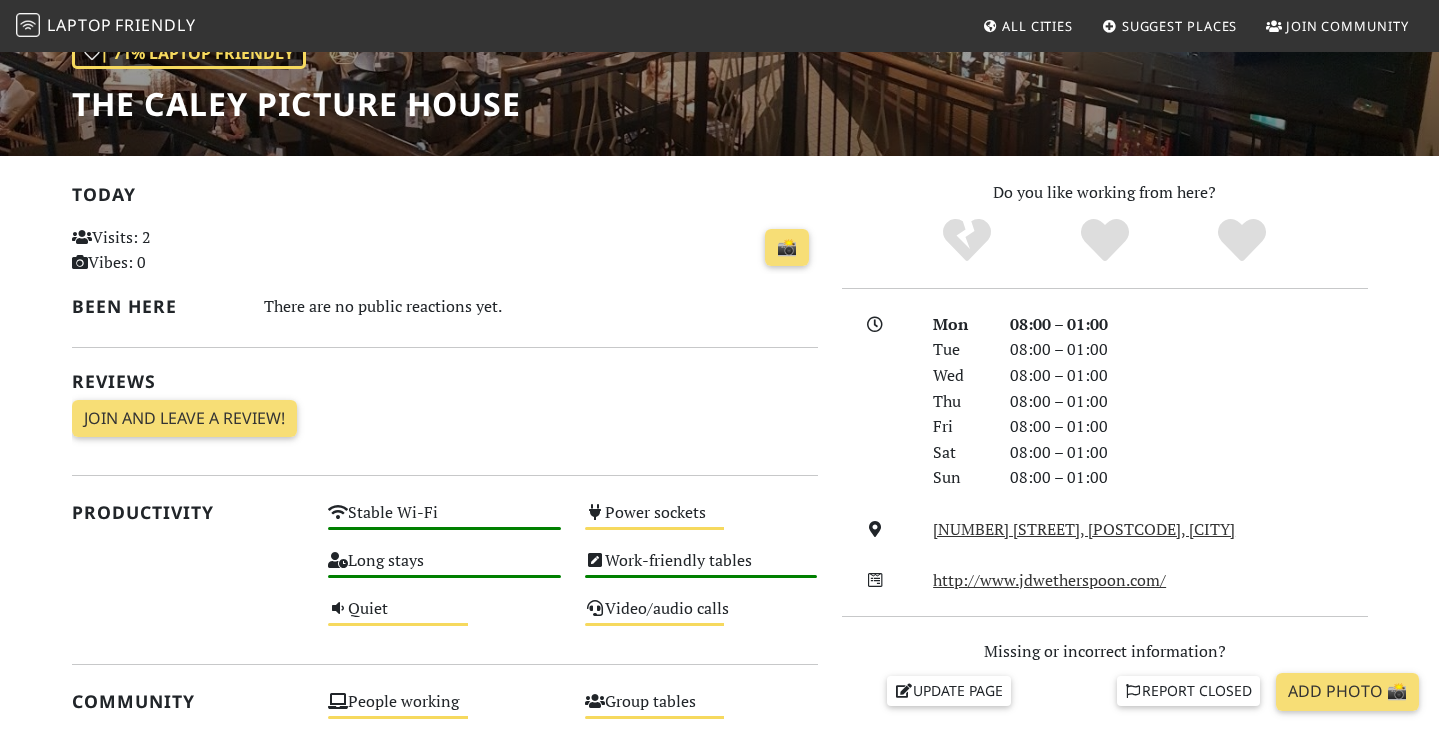 scroll, scrollTop: 358, scrollLeft: 0, axis: vertical 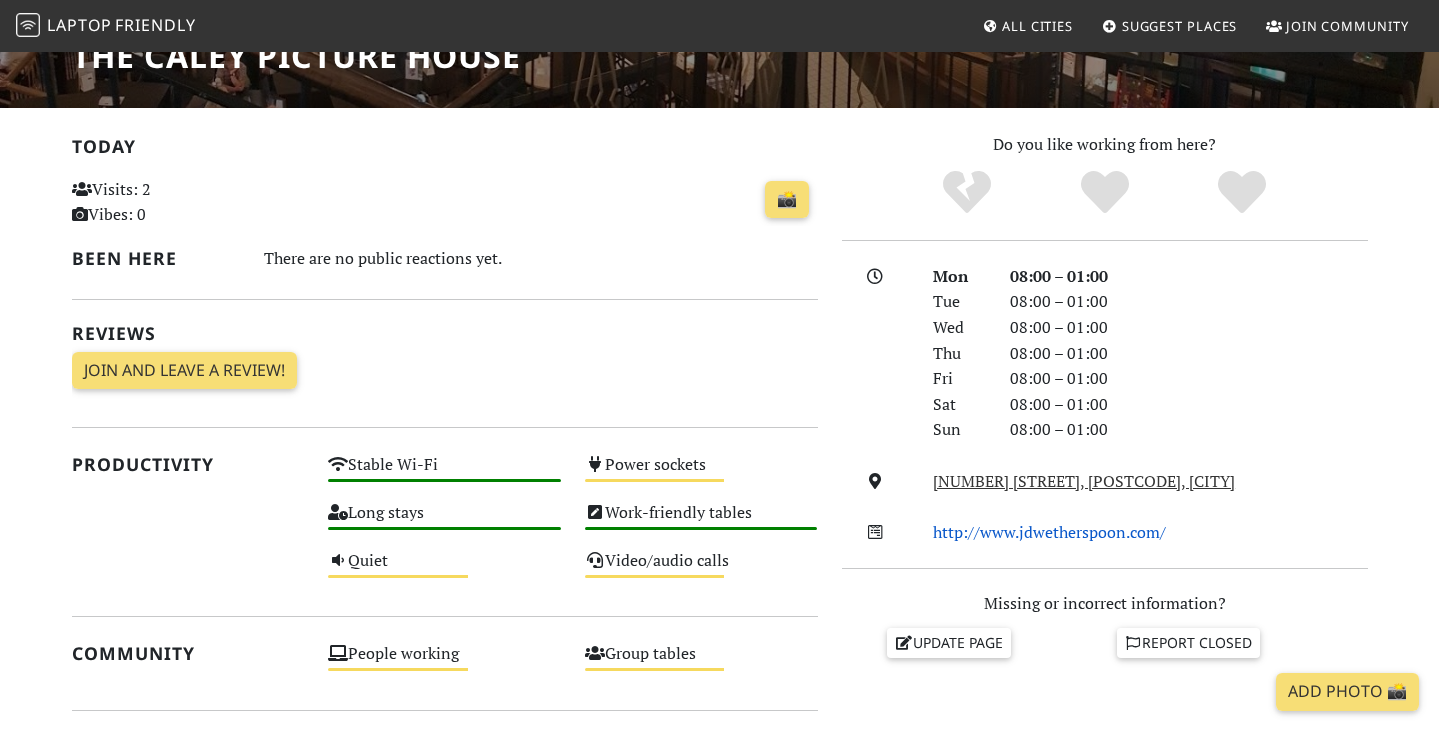 click on "http://www.jdwetherspoon.com/" at bounding box center [1049, 532] 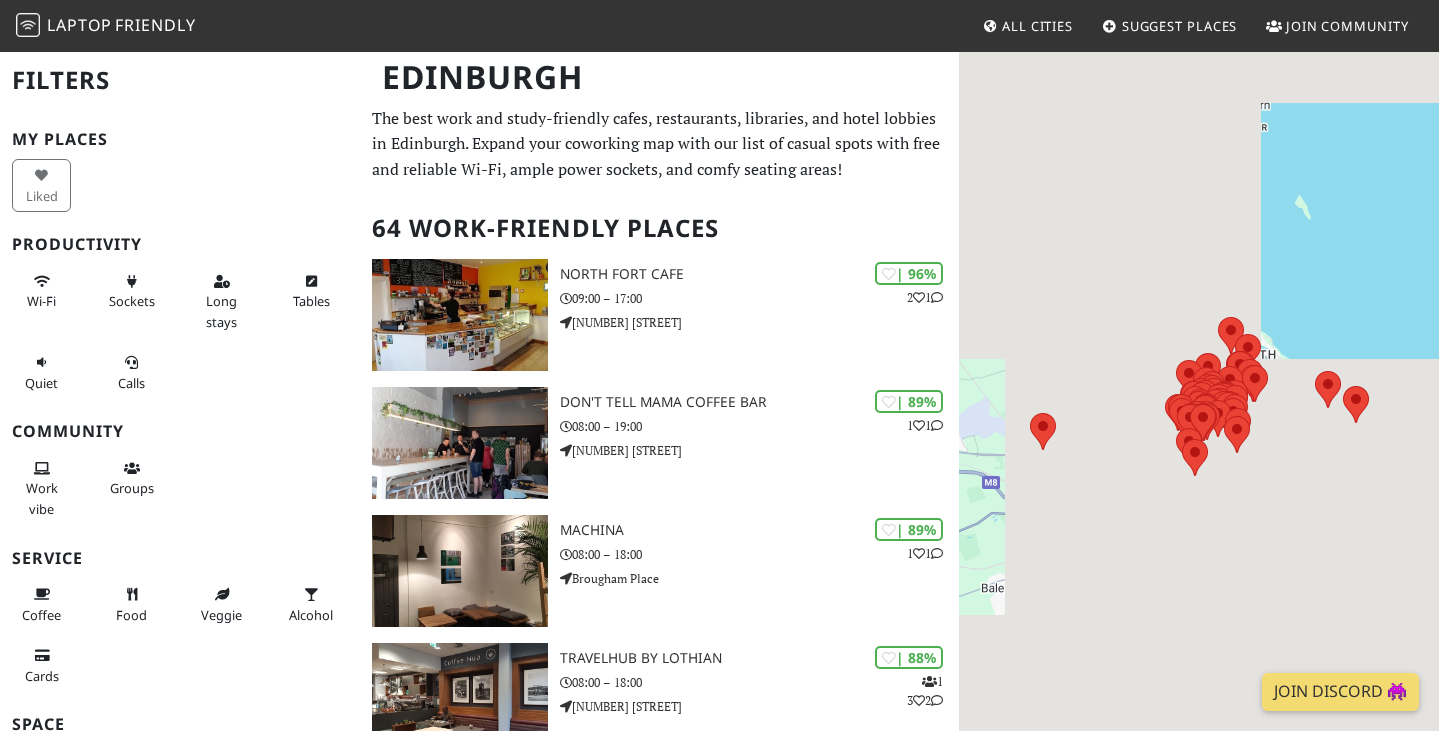 scroll, scrollTop: 0, scrollLeft: 0, axis: both 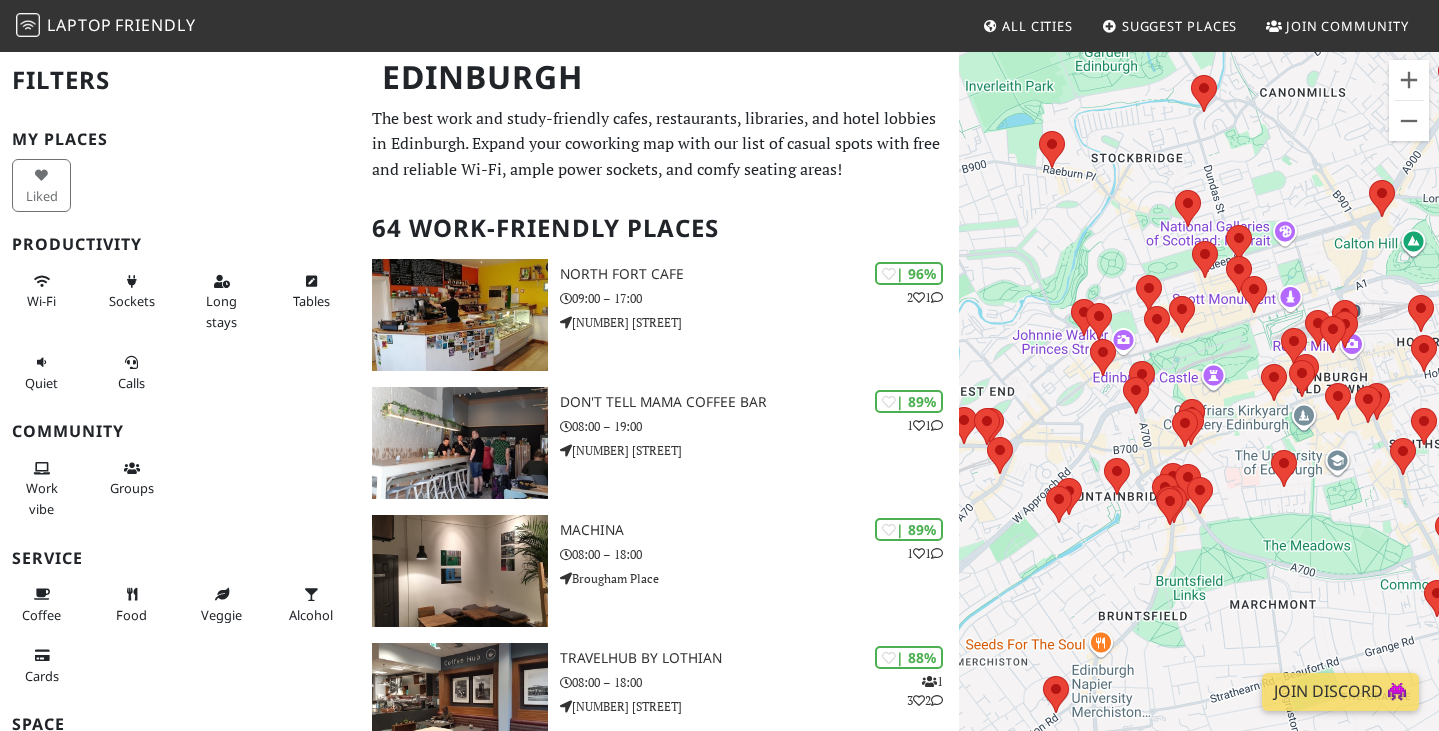 drag, startPoint x: 1156, startPoint y: 454, endPoint x: 1007, endPoint y: 325, distance: 197.08374 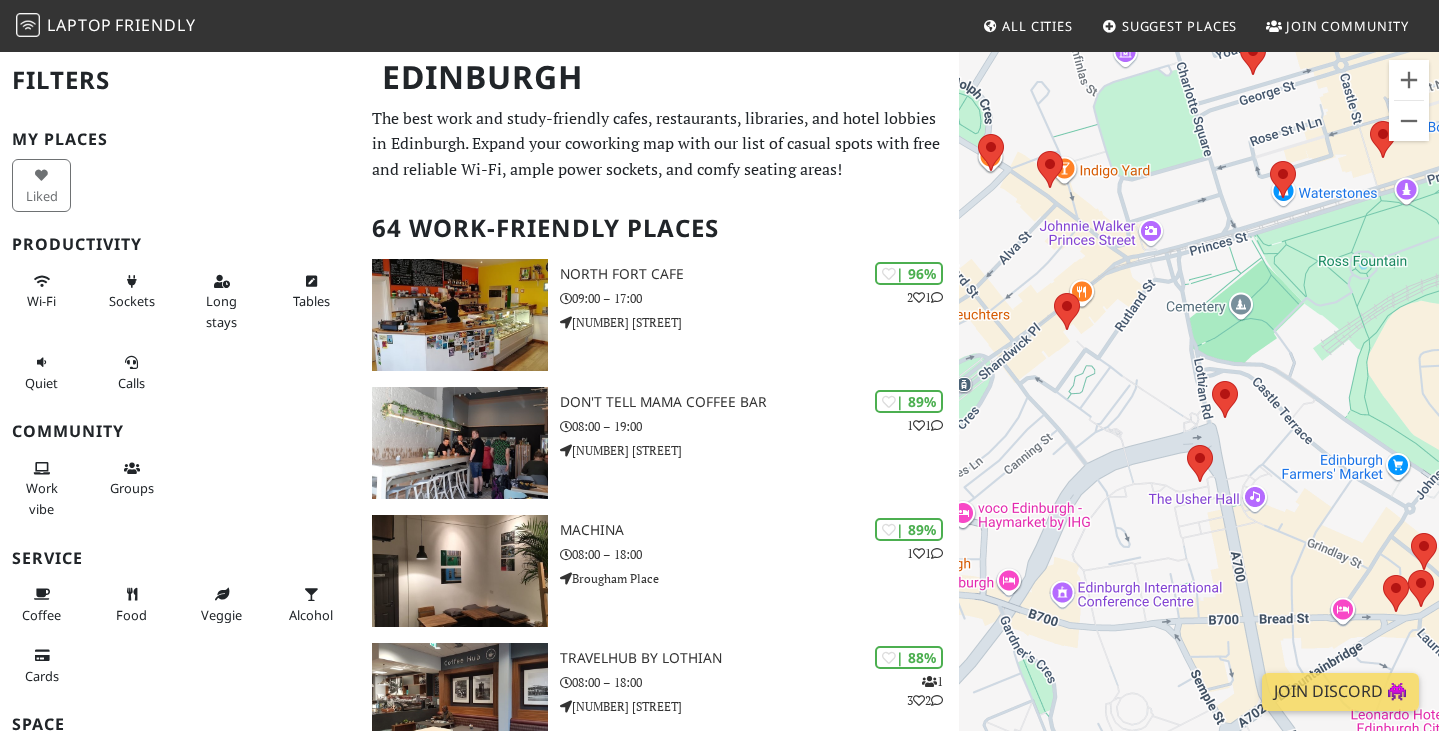 drag, startPoint x: 1294, startPoint y: 499, endPoint x: 1065, endPoint y: 376, distance: 259.9423 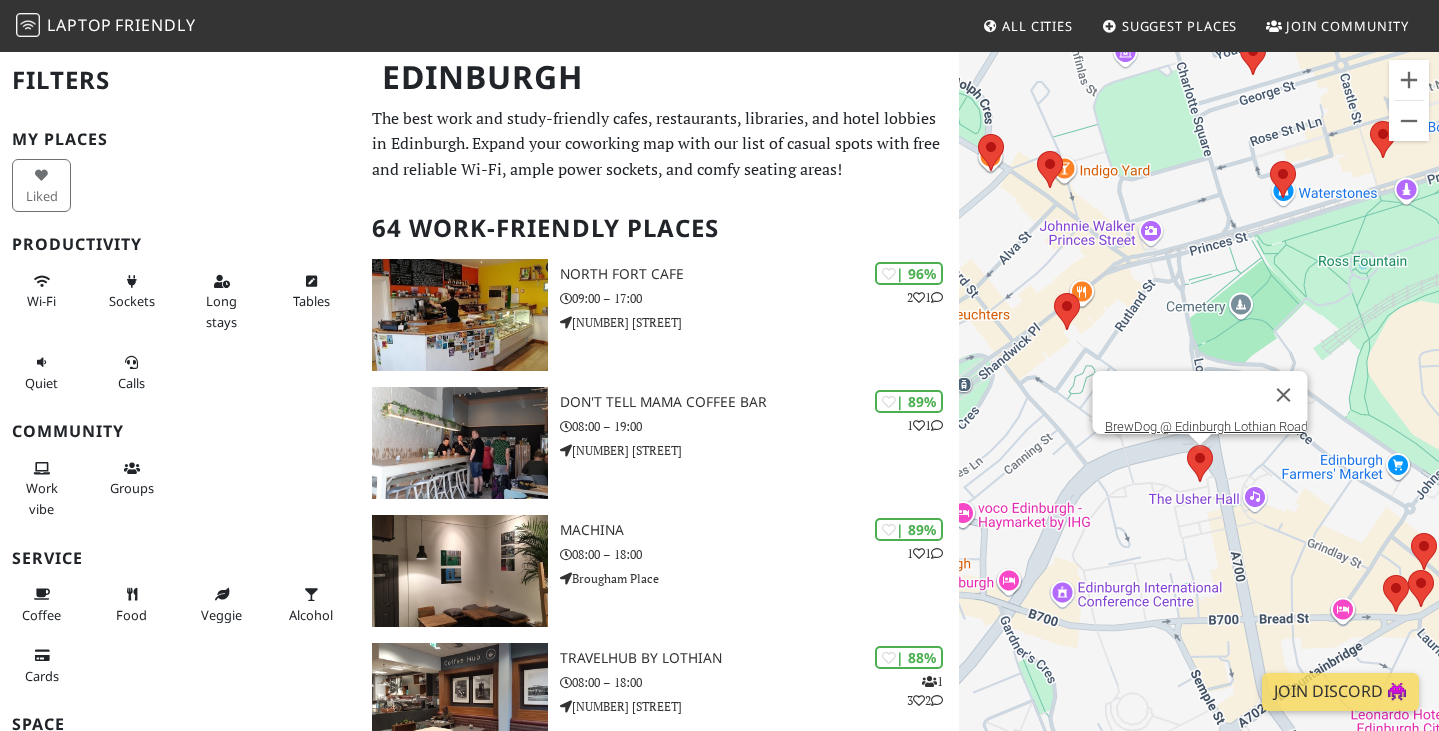 click at bounding box center (1187, 445) 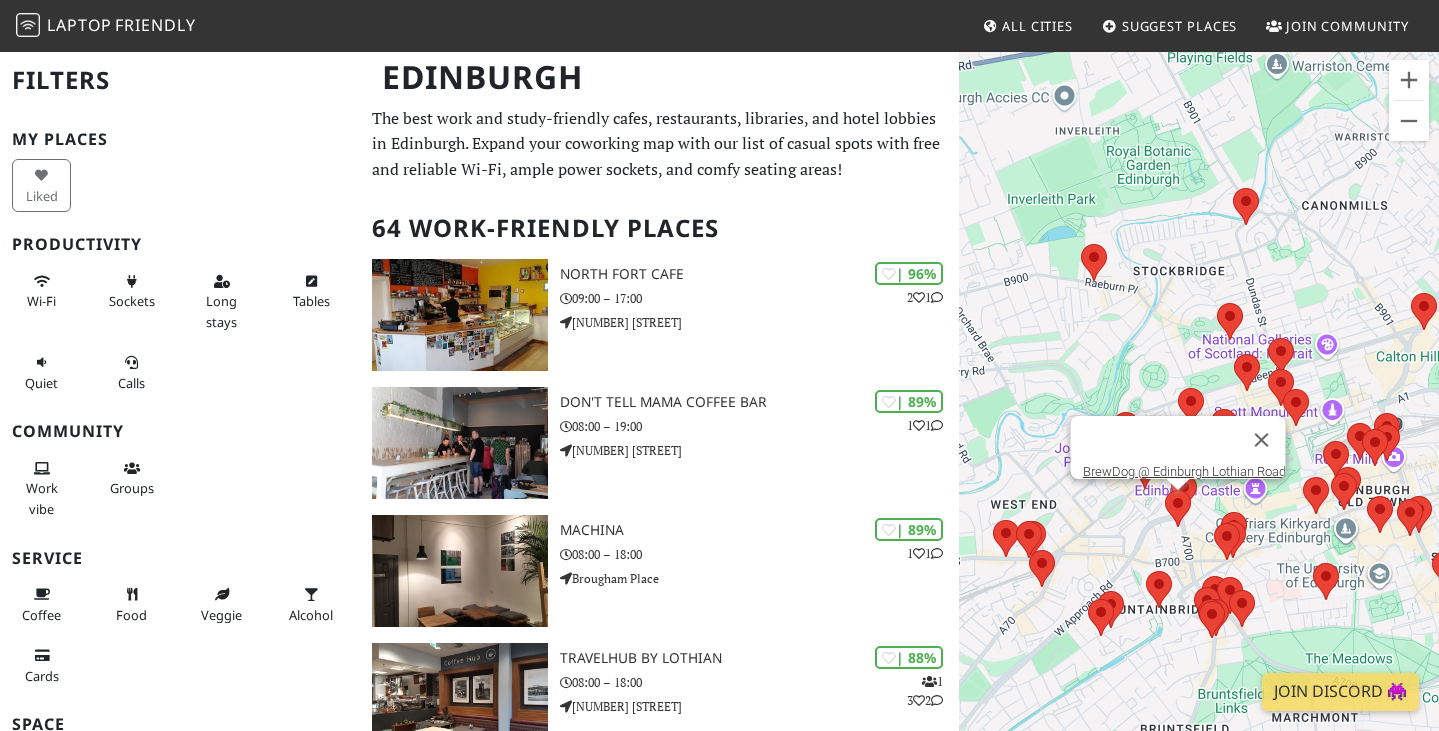 drag, startPoint x: 1174, startPoint y: 544, endPoint x: 1364, endPoint y: 111, distance: 472.852 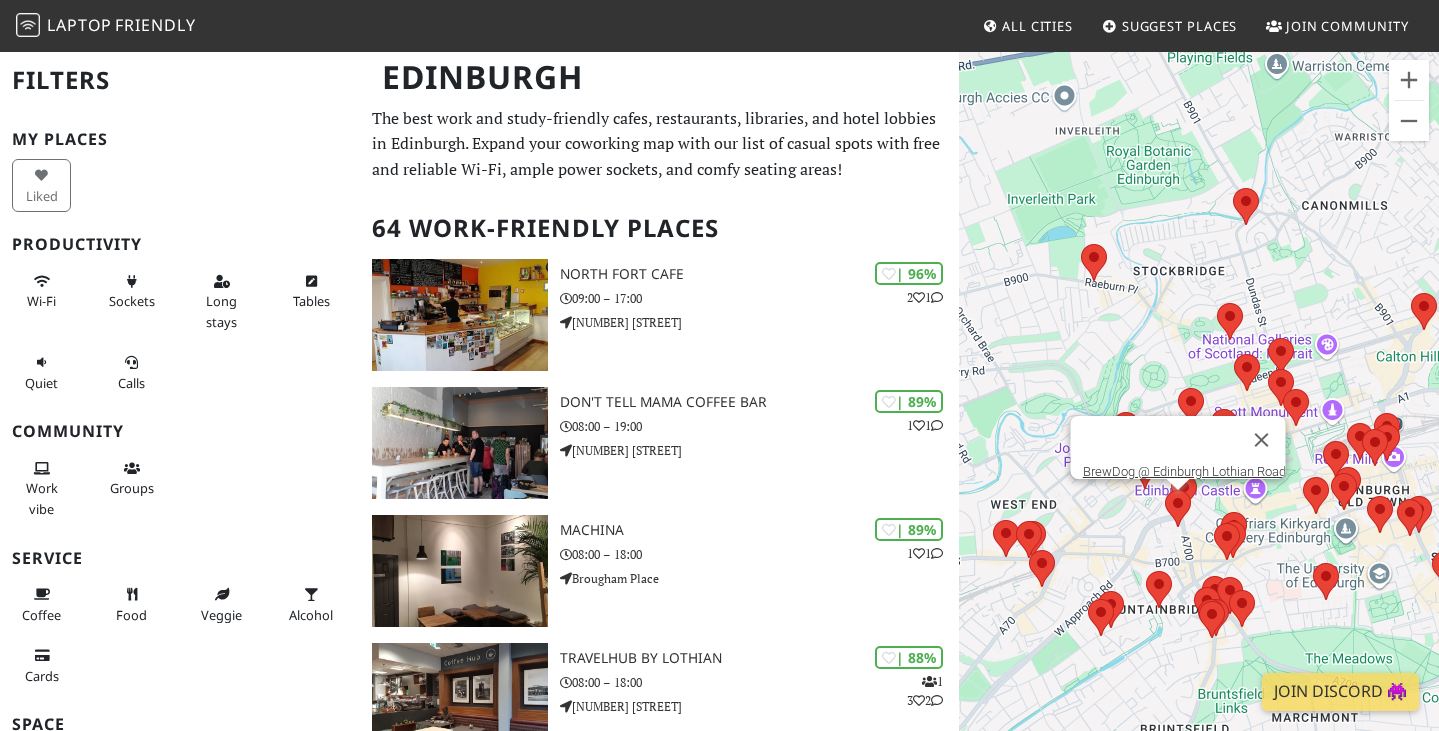 click on "To navigate, press the arrow keys. BrewDog @ Edinburgh Lothian Road" at bounding box center (1199, 415) 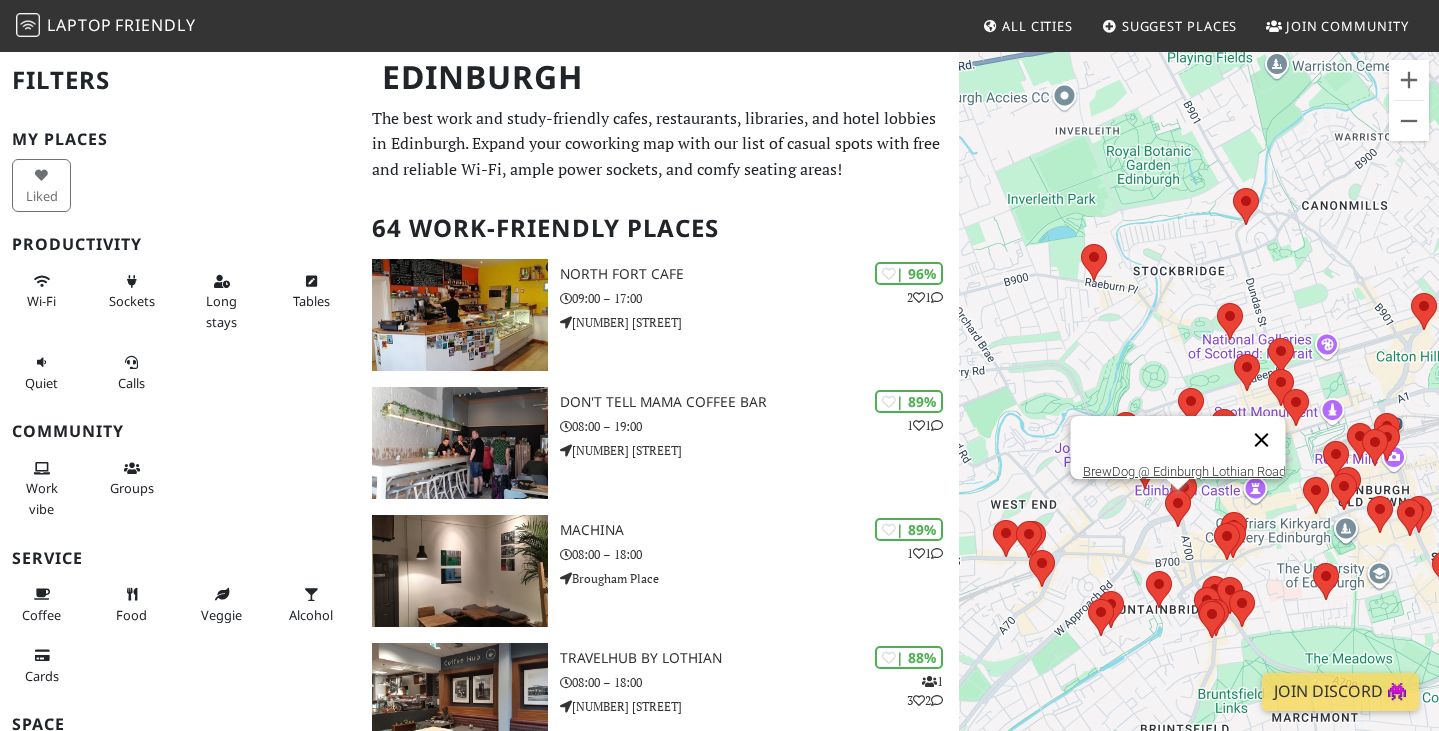 click at bounding box center (1262, 440) 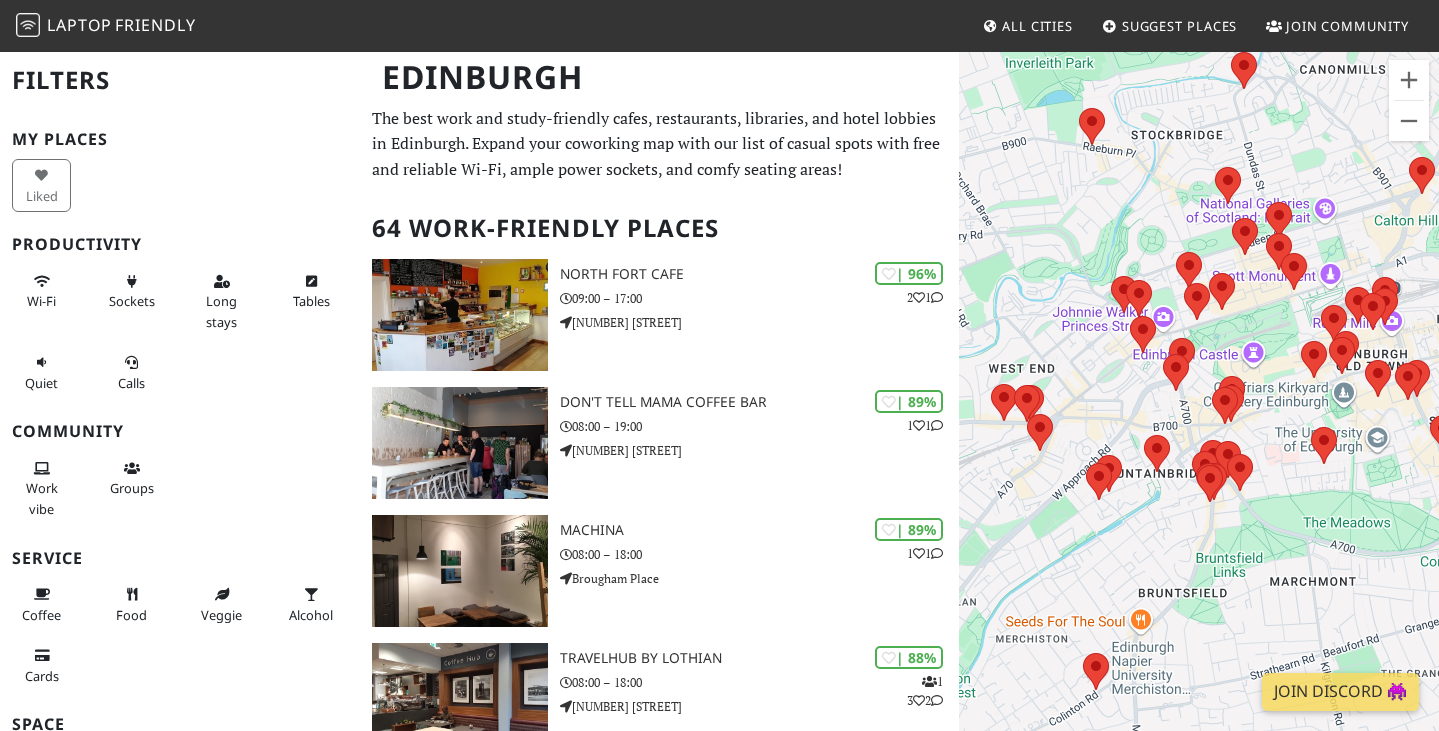 drag, startPoint x: 1291, startPoint y: 503, endPoint x: 1287, endPoint y: 365, distance: 138.05795 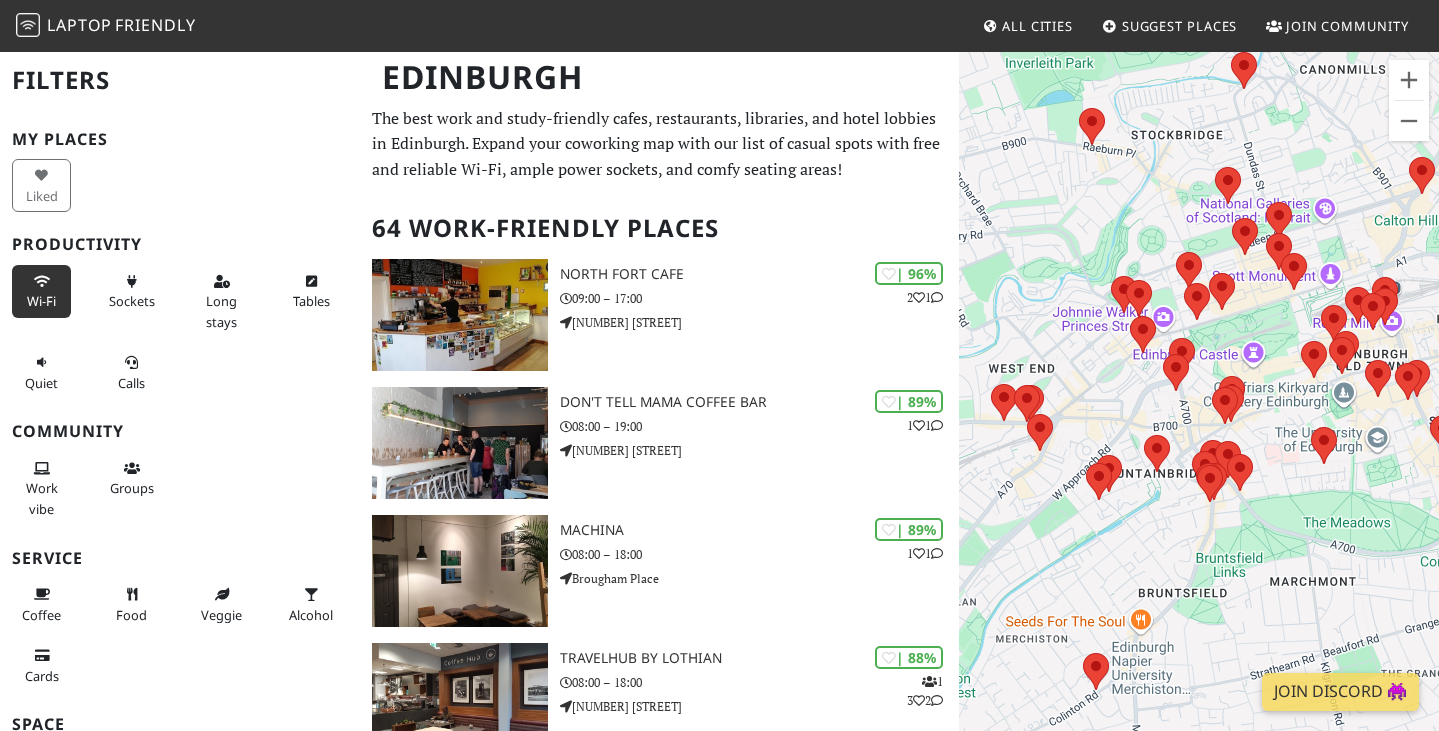 click on "Wi-Fi" at bounding box center [41, 301] 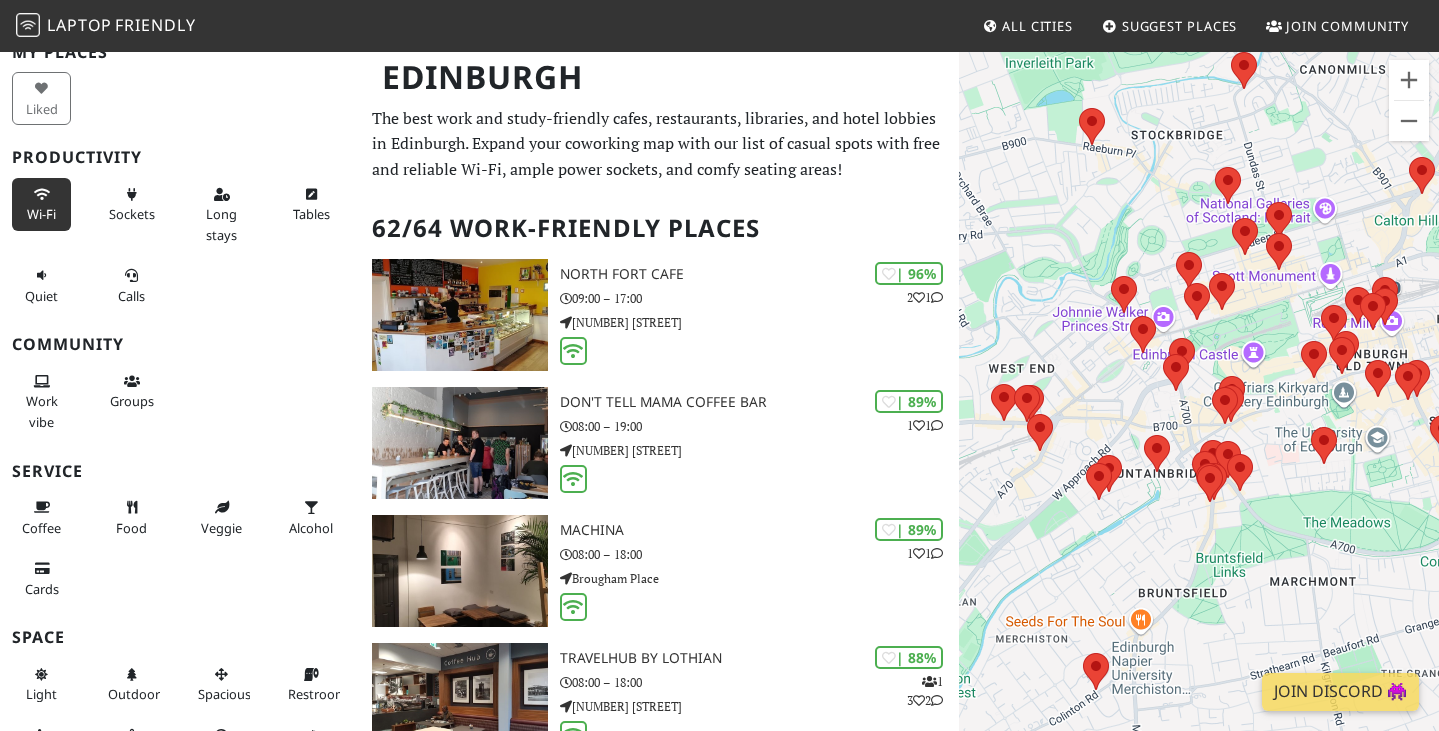scroll, scrollTop: 213, scrollLeft: 0, axis: vertical 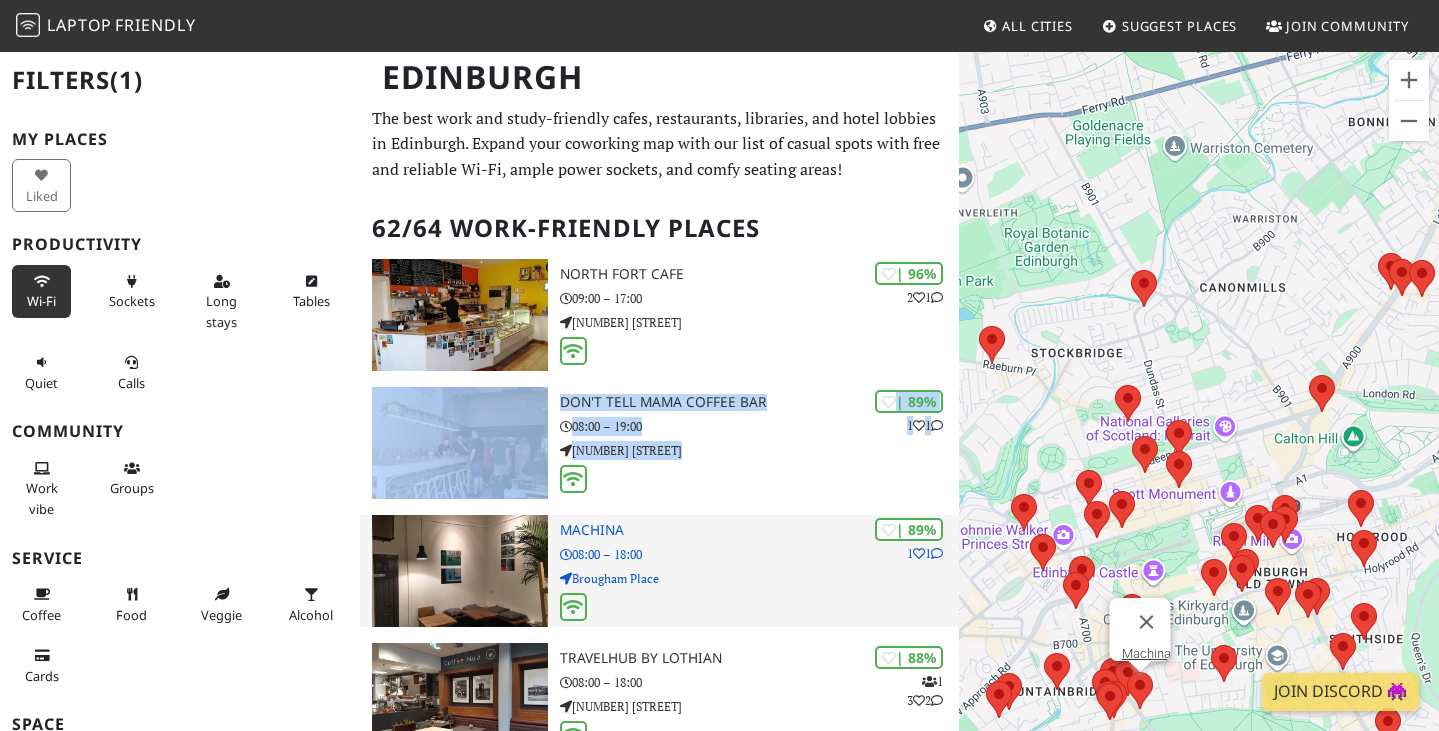 click on "Machina" at bounding box center [760, 530] 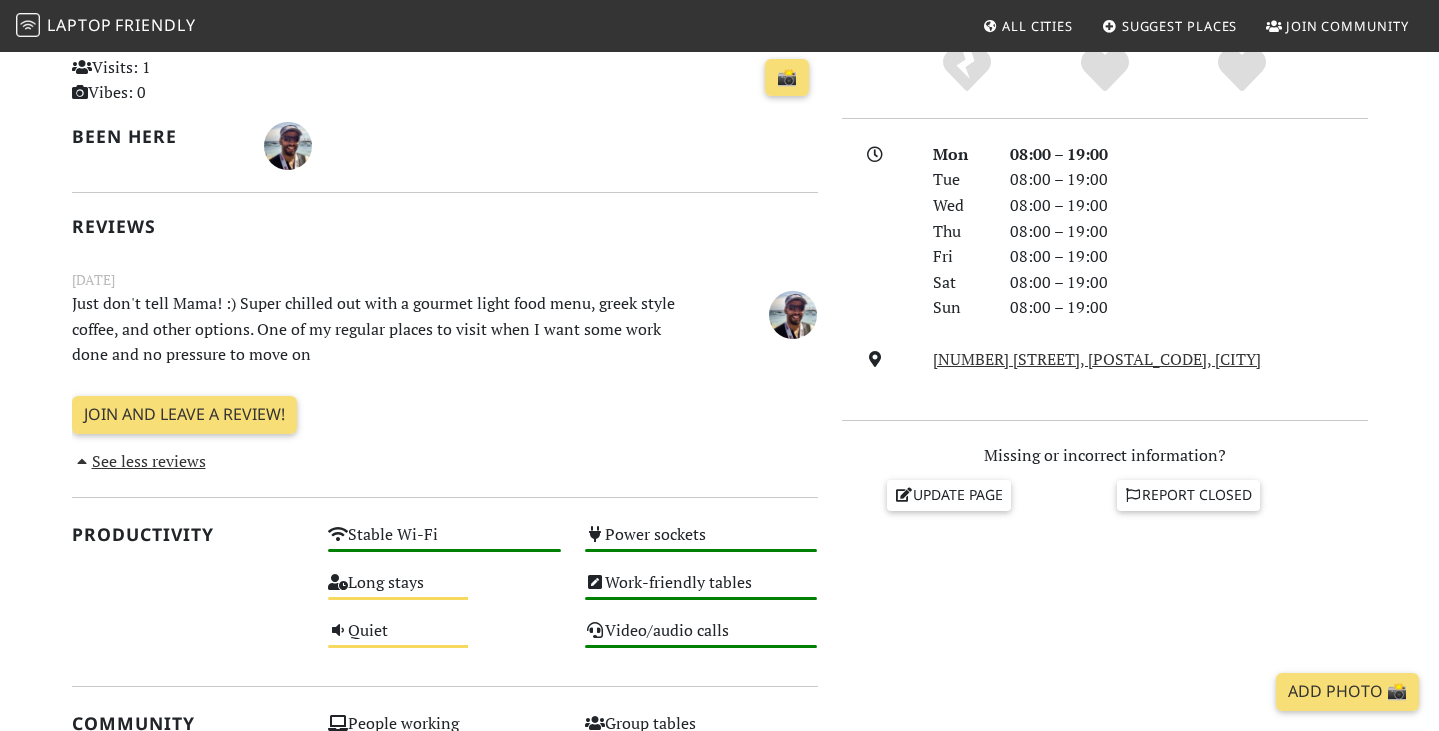 scroll, scrollTop: 0, scrollLeft: 0, axis: both 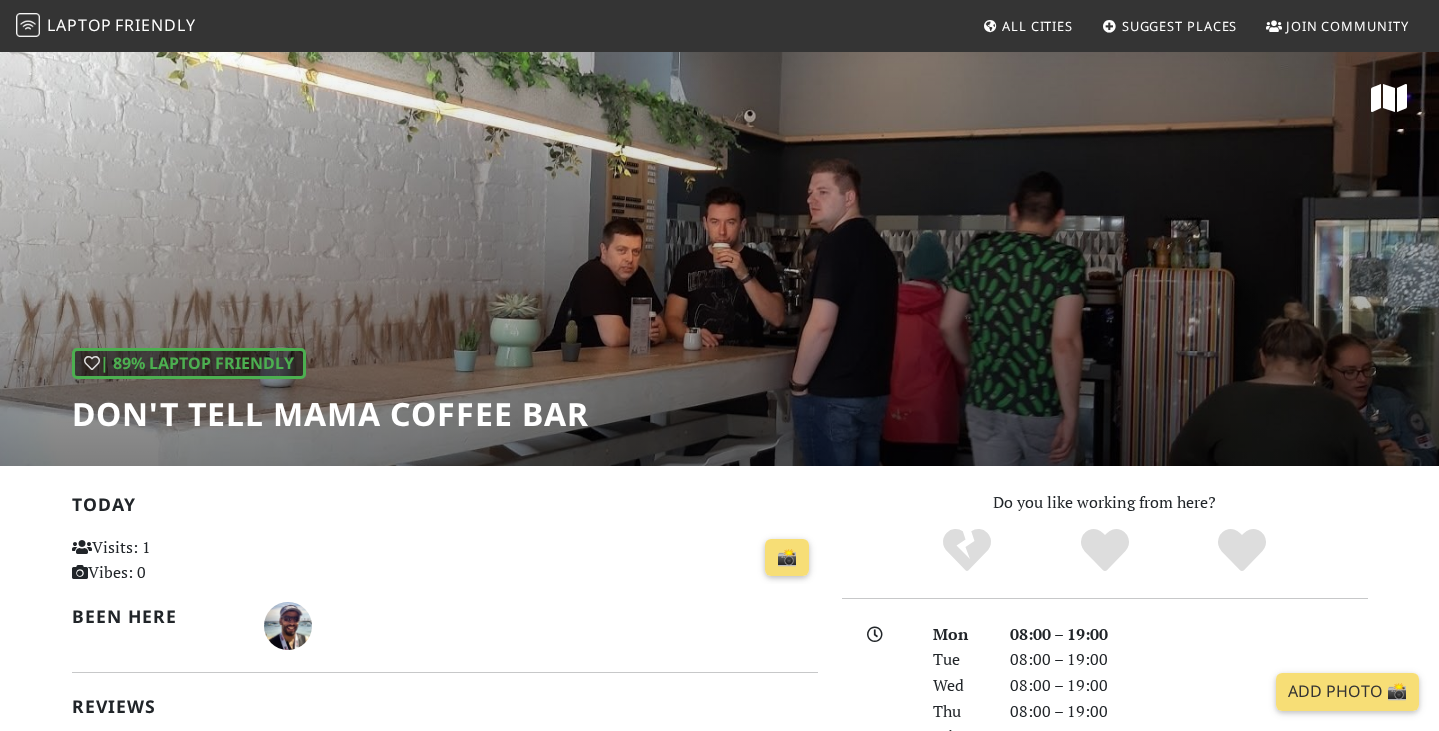 click on "Laptop" at bounding box center [79, 25] 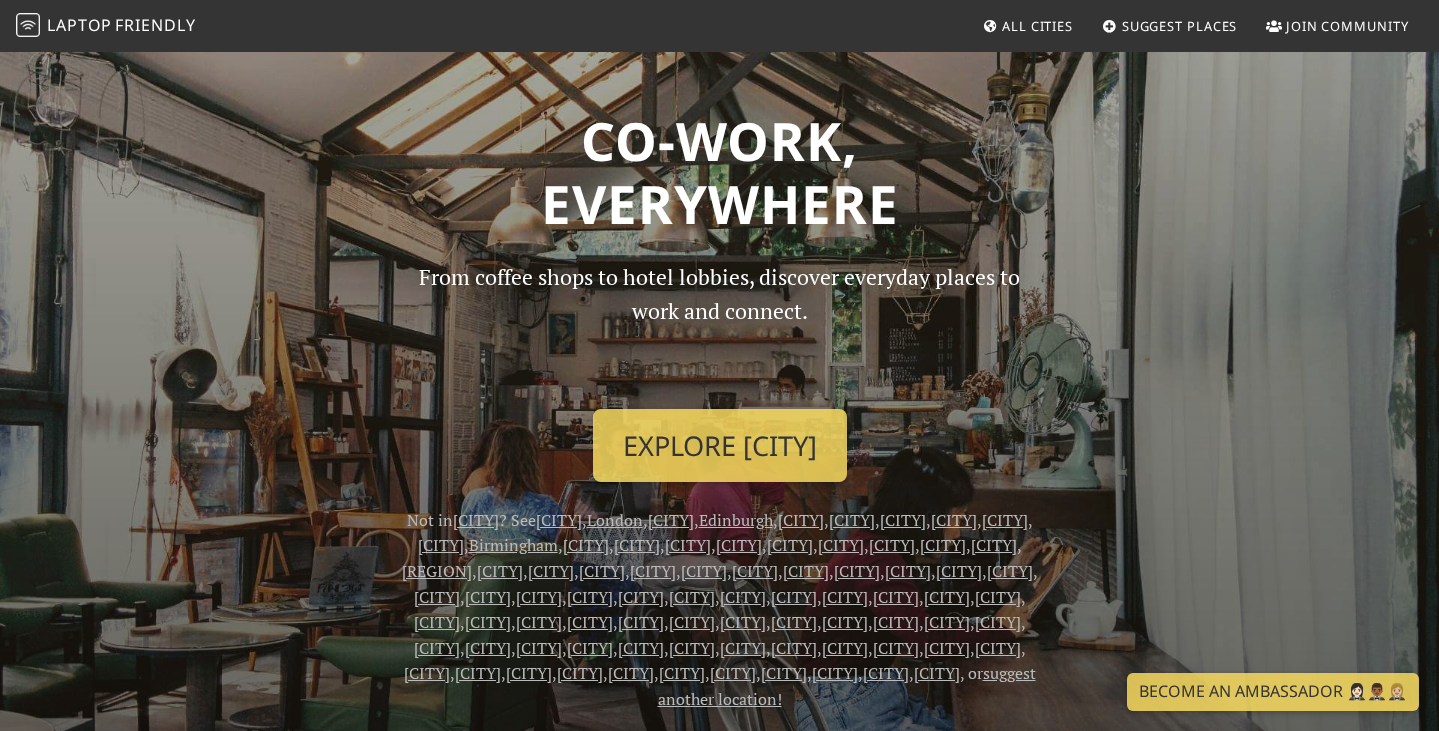 scroll, scrollTop: 32, scrollLeft: 0, axis: vertical 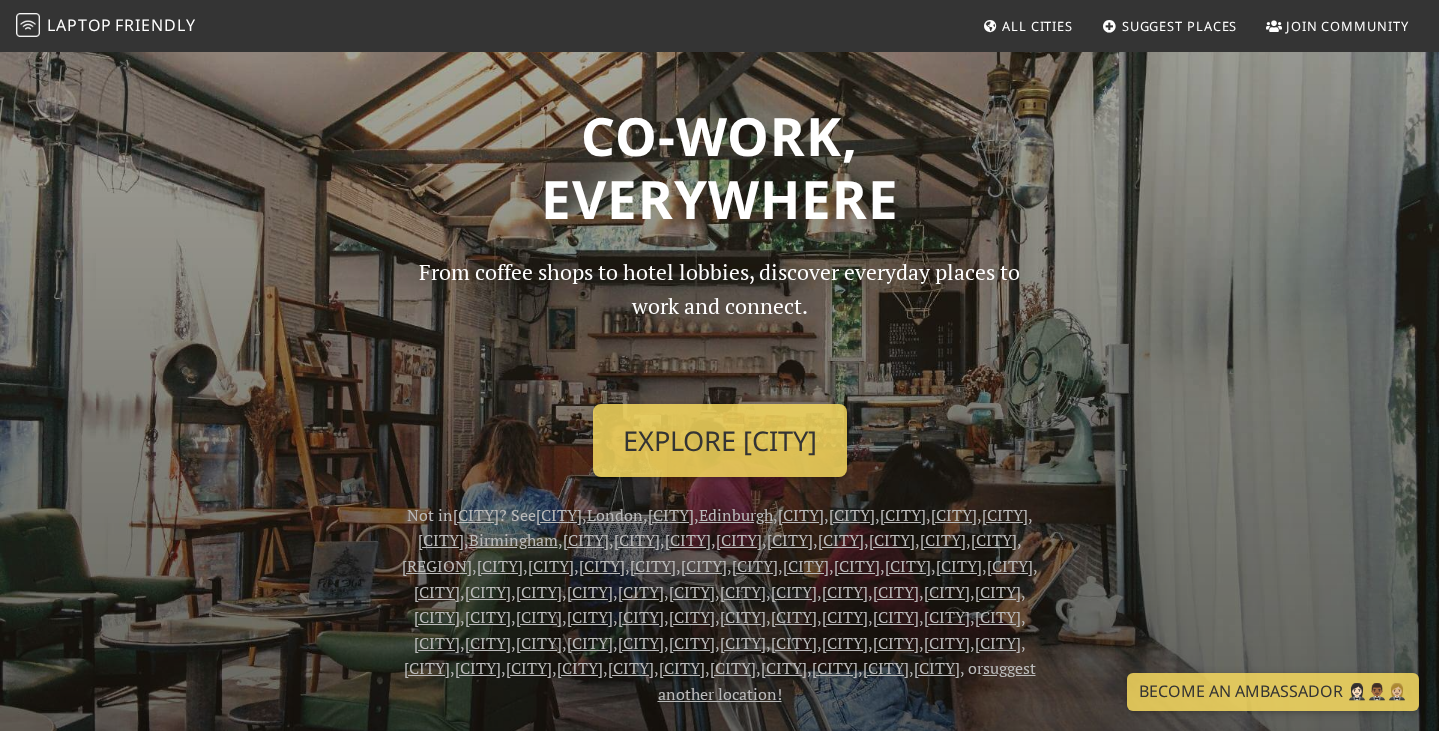 click on "Edinburgh" at bounding box center [736, 515] 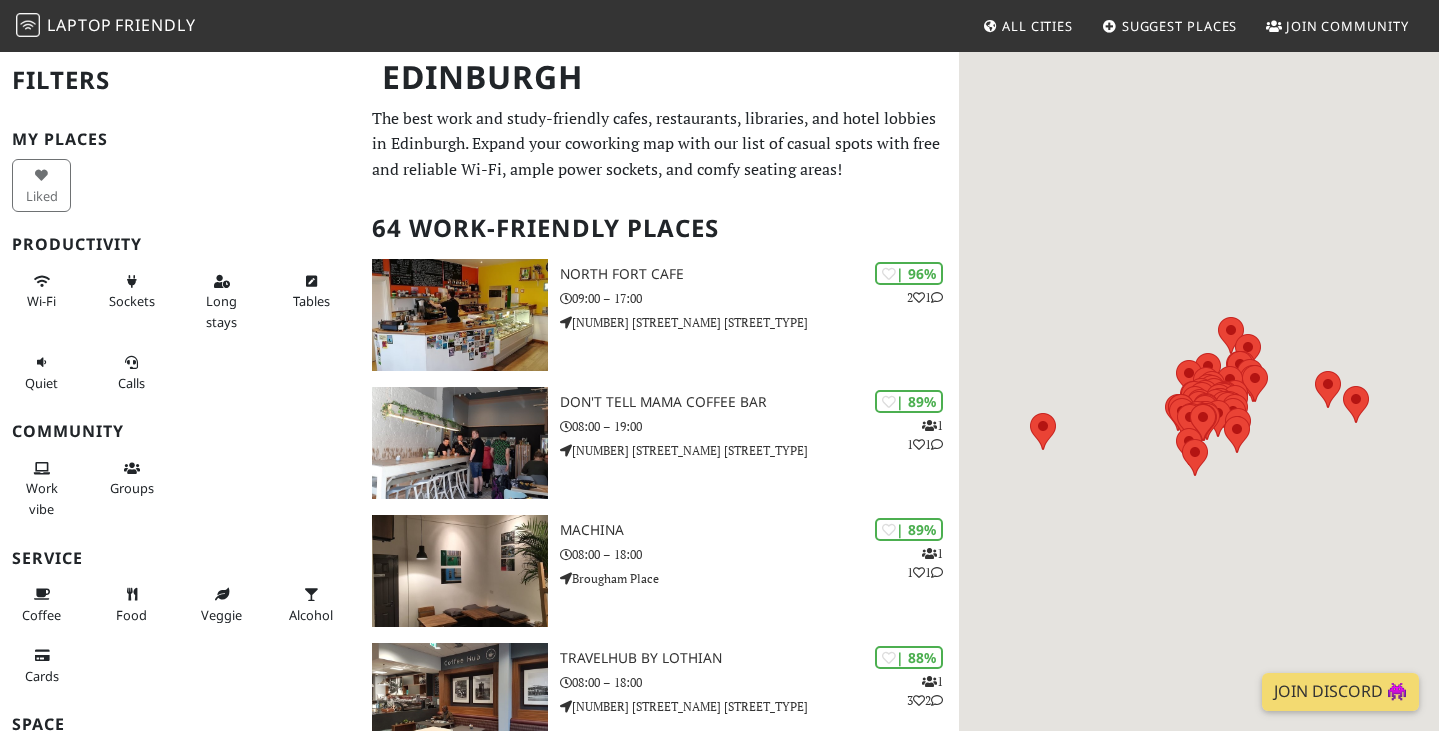 scroll, scrollTop: 0, scrollLeft: 0, axis: both 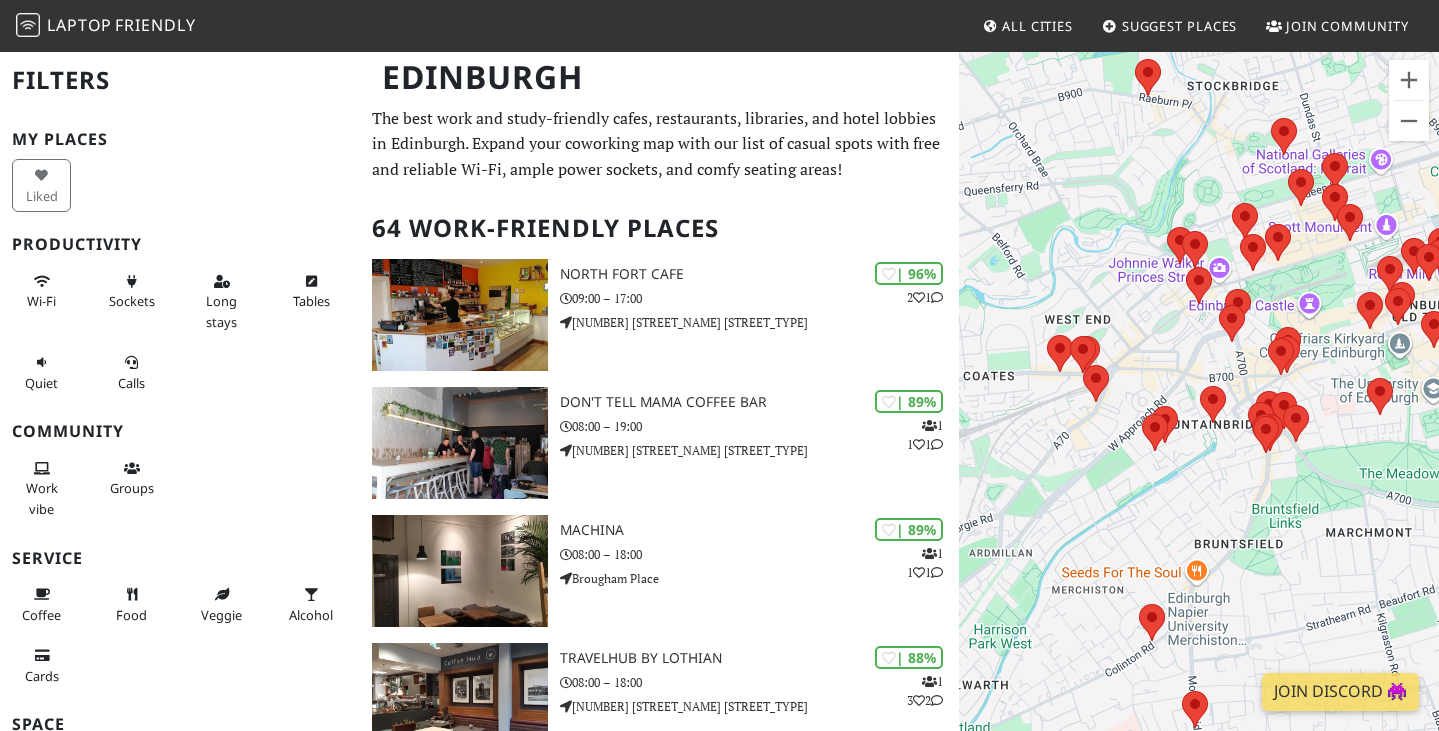 drag, startPoint x: 1271, startPoint y: 417, endPoint x: 1082, endPoint y: 434, distance: 189.76302 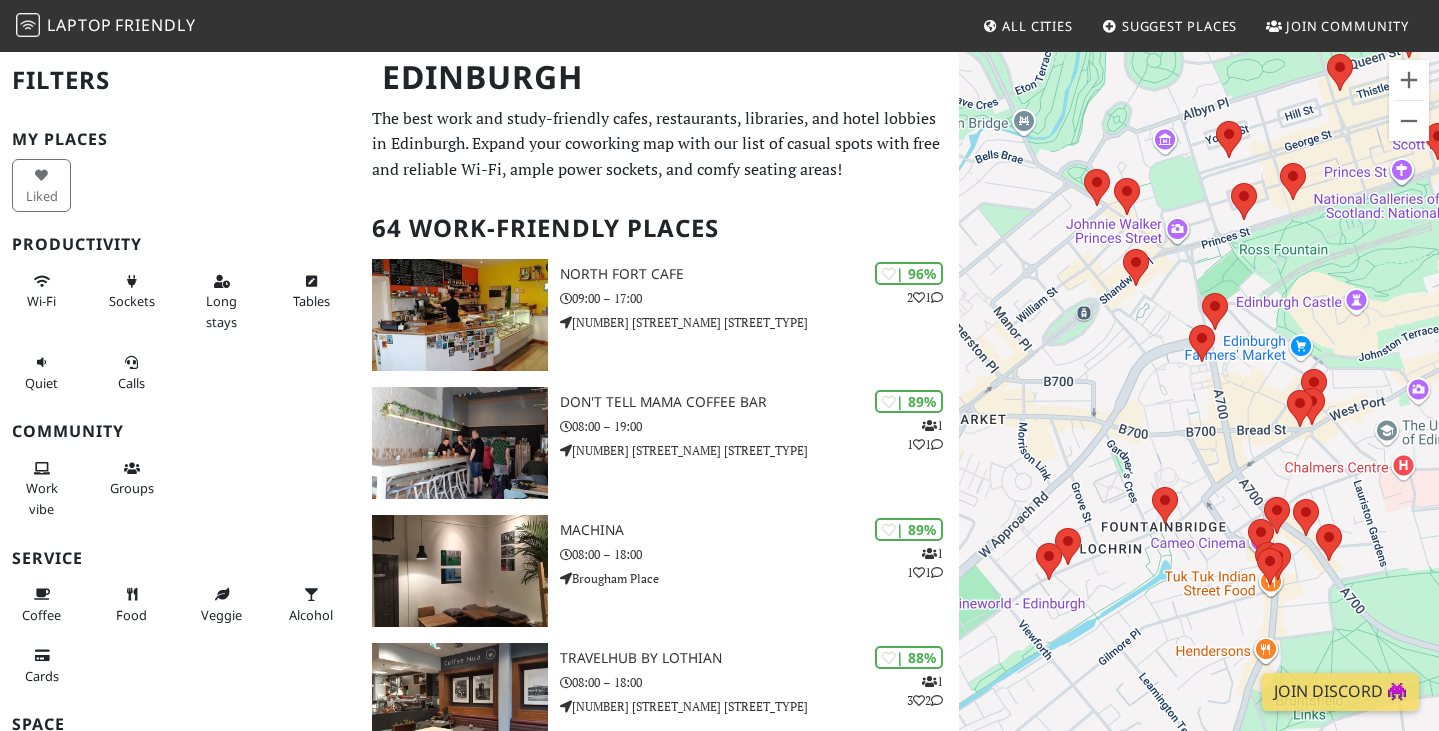 drag, startPoint x: 1185, startPoint y: 355, endPoint x: 1133, endPoint y: 374, distance: 55.362442 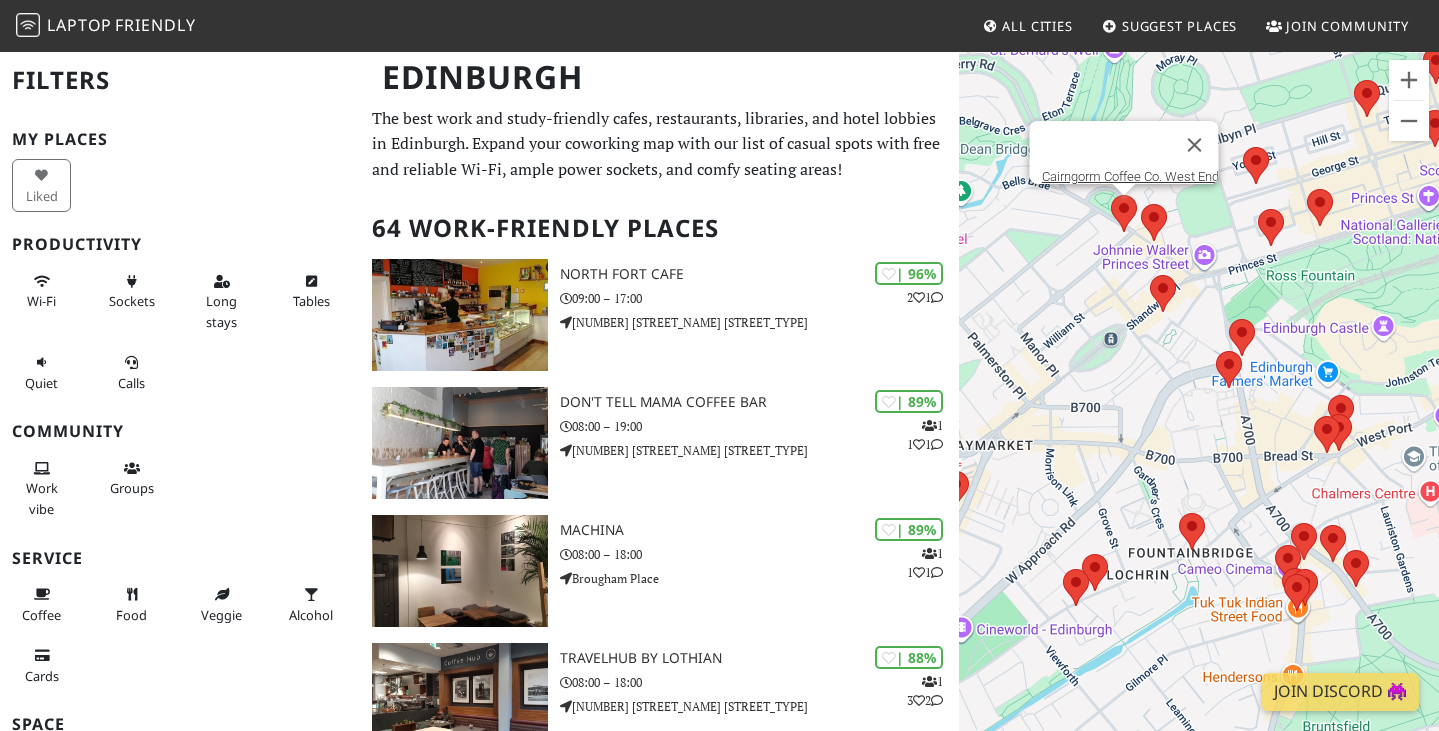 click at bounding box center (1111, 195) 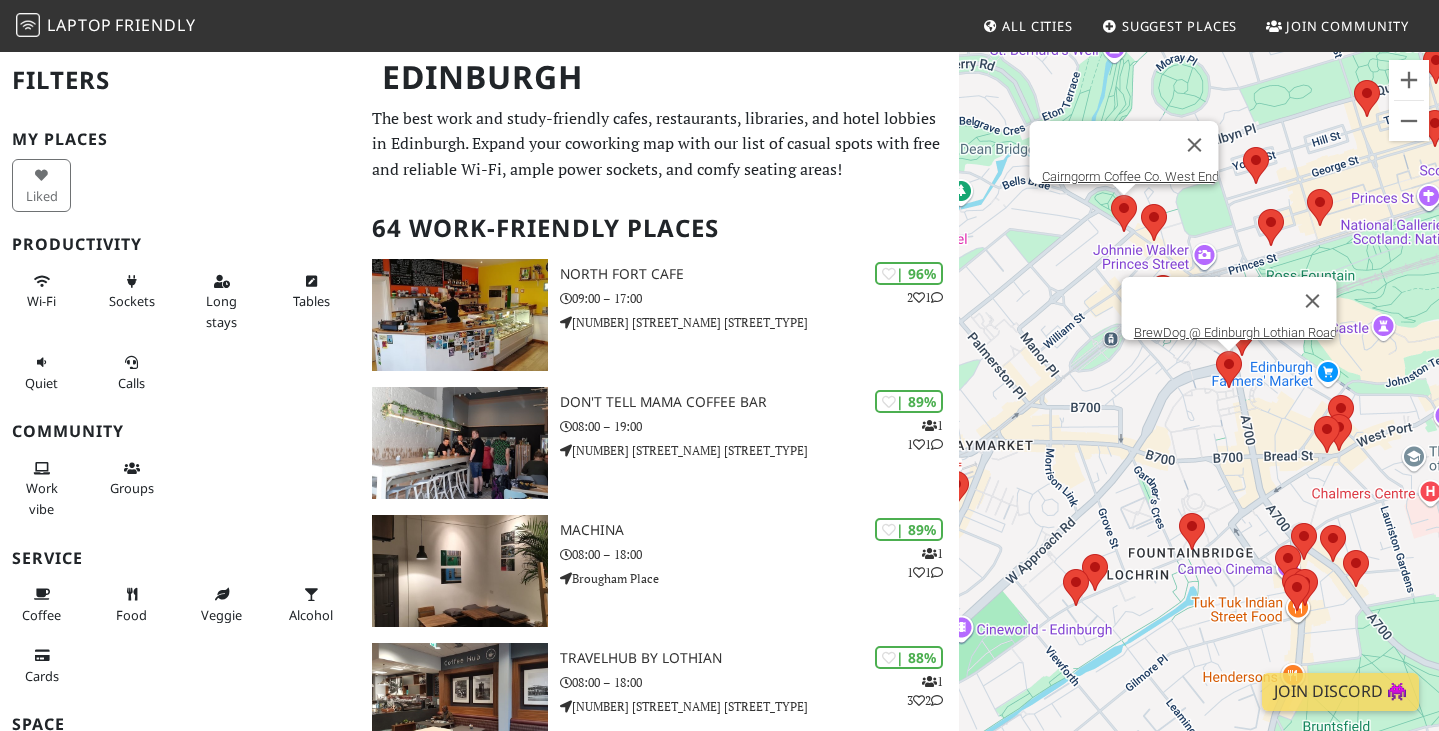click at bounding box center [1216, 351] 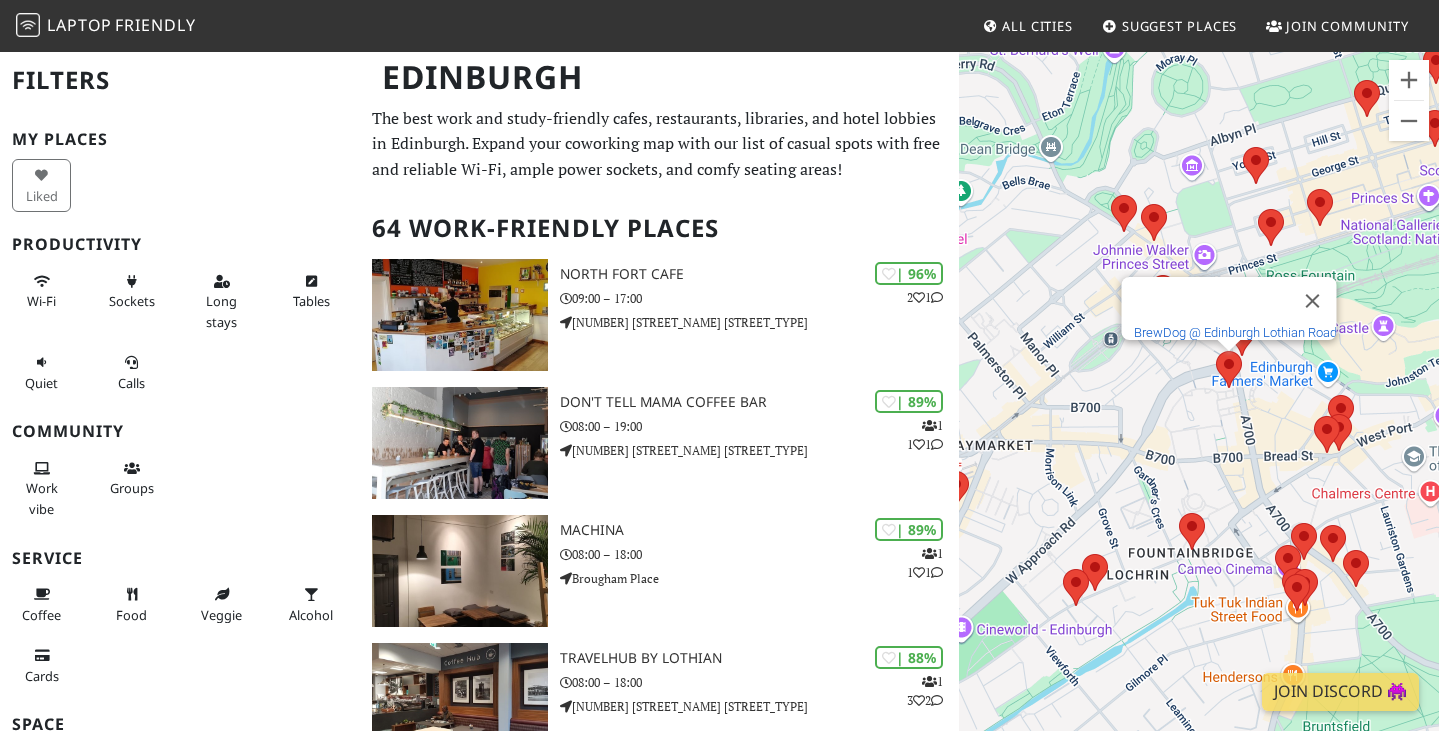 click on "BrewDog @ Edinburgh Lothian Road" at bounding box center [1235, 332] 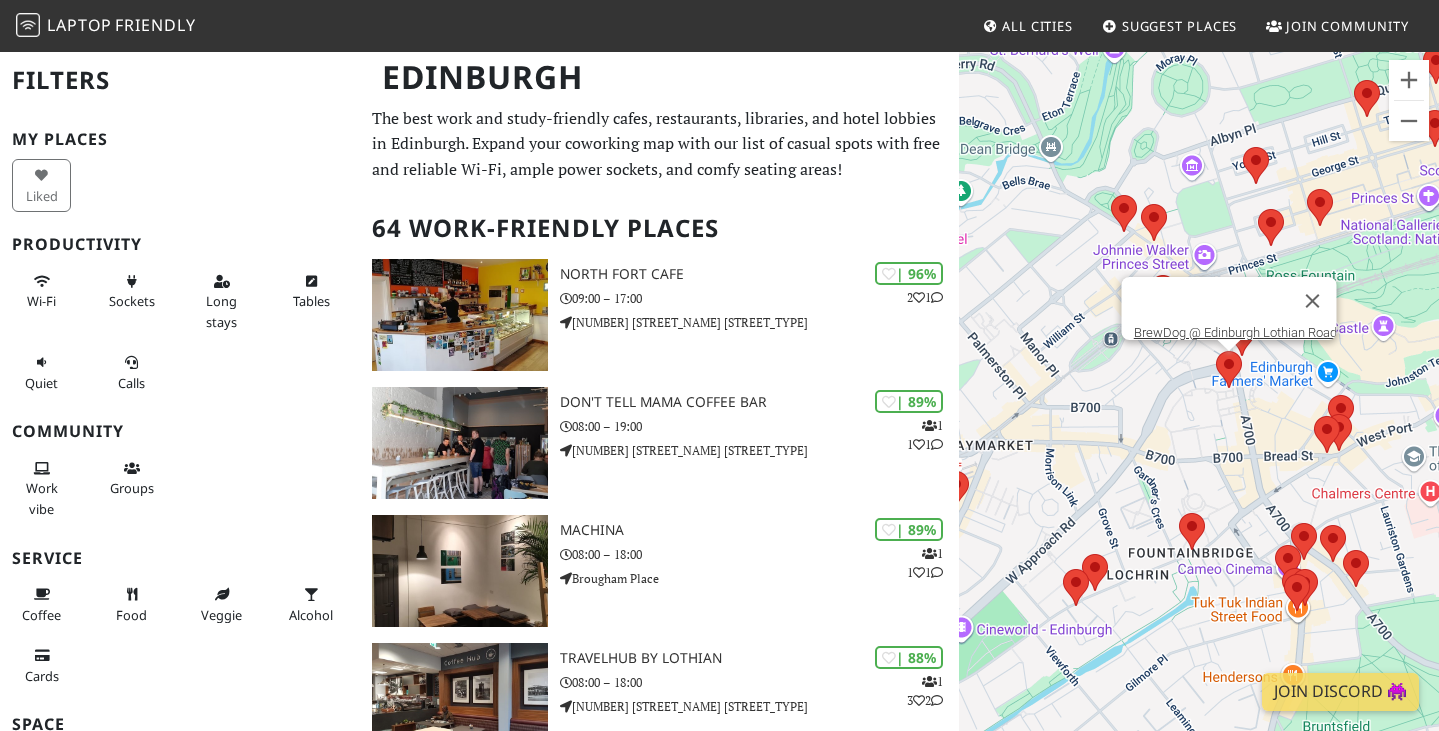 click on "To navigate, press the arrow keys. BrewDog @ Edinburgh Lothian Road" at bounding box center [1199, 415] 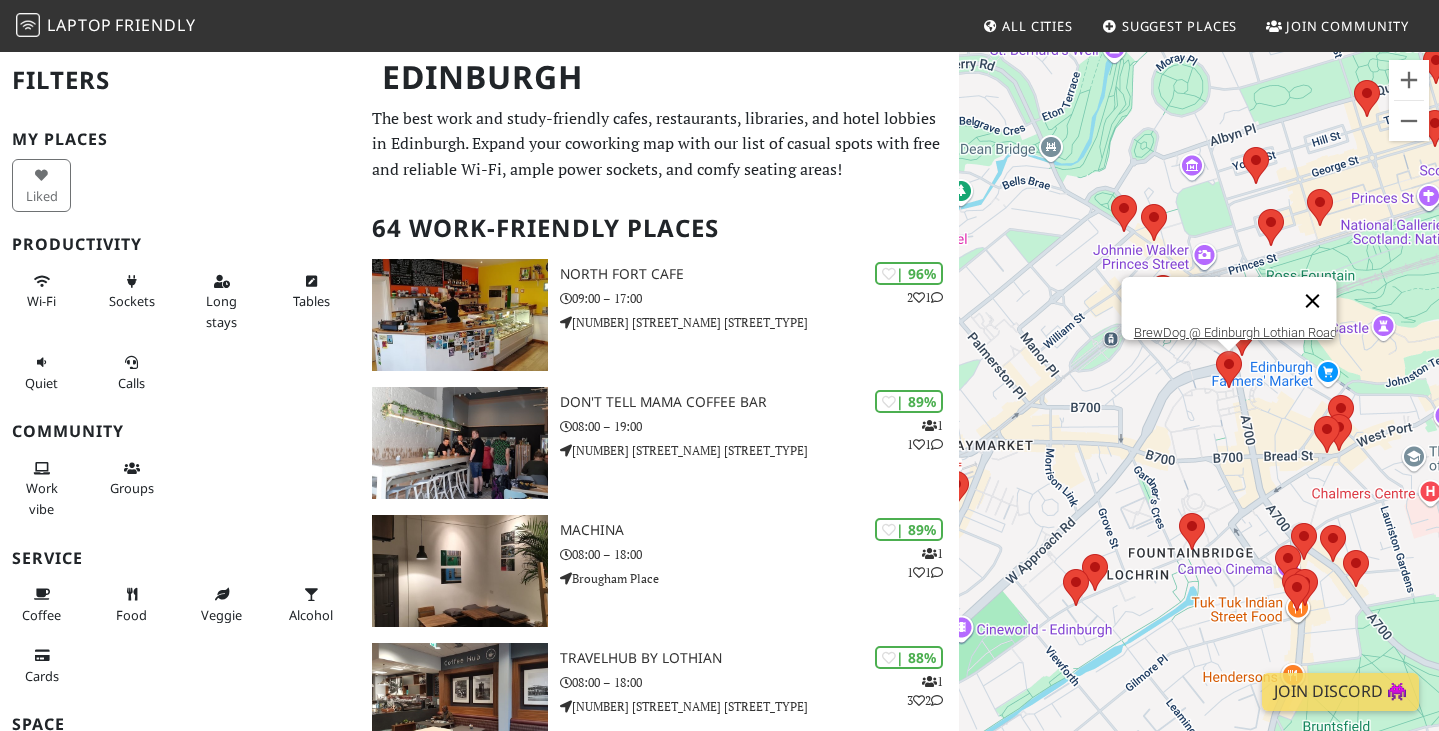 click at bounding box center (1313, 301) 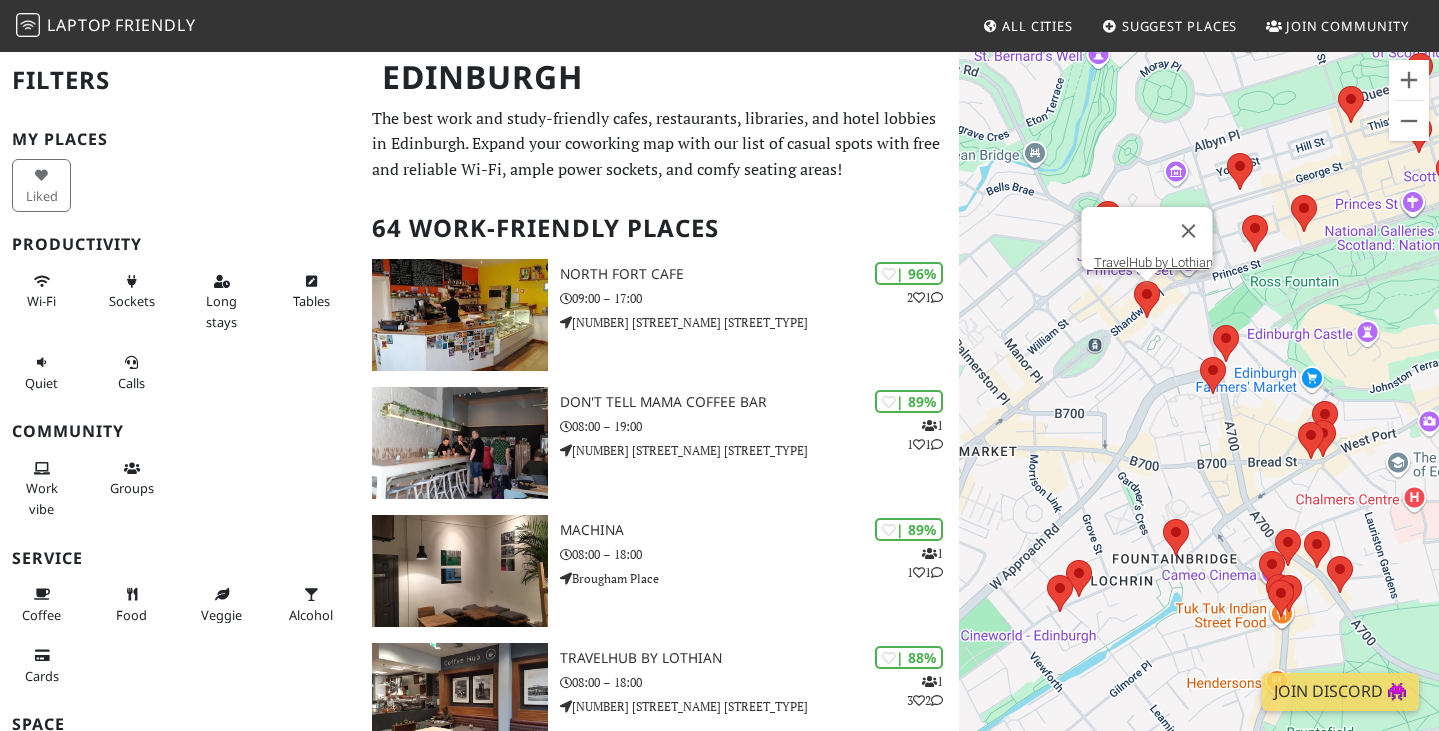 click at bounding box center (1134, 281) 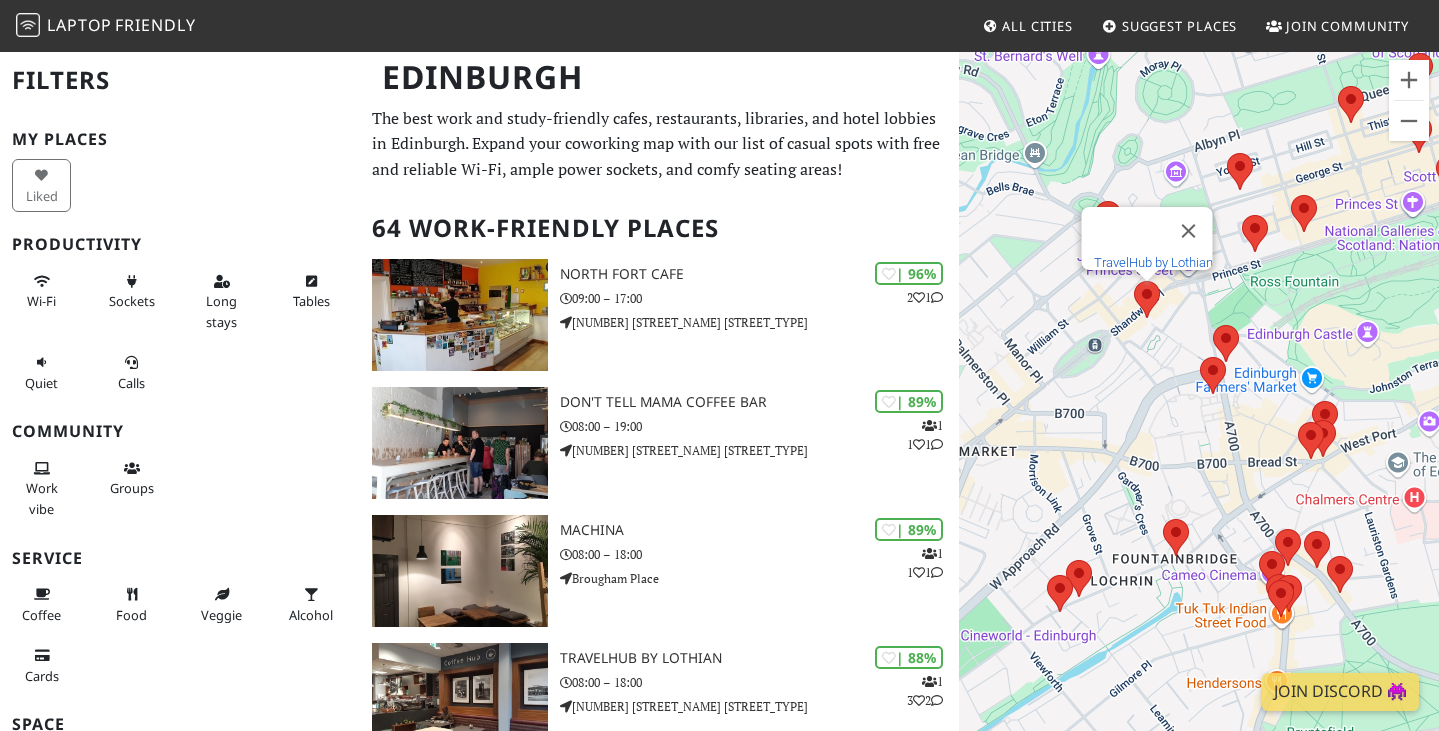click on "TravelHub by Lothian" at bounding box center [1153, 262] 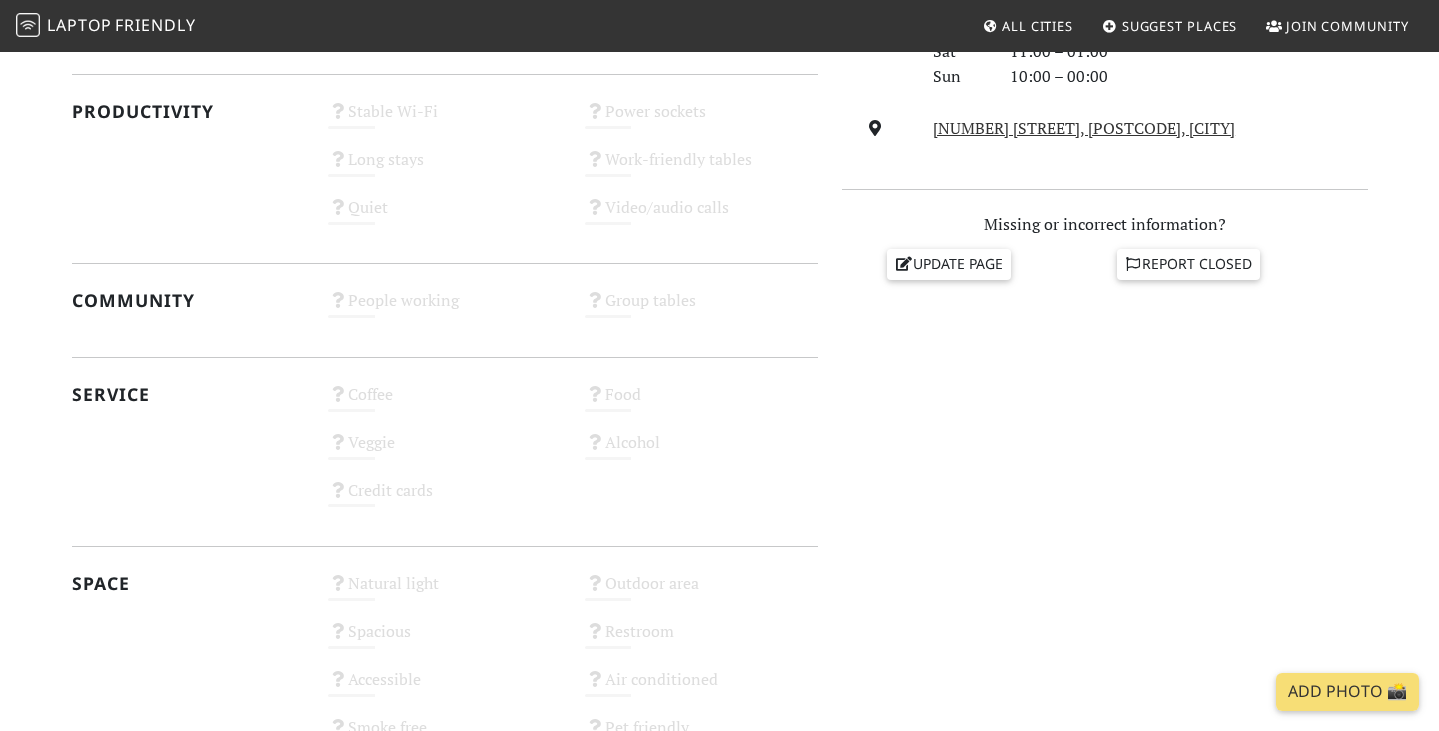 scroll, scrollTop: 799, scrollLeft: 0, axis: vertical 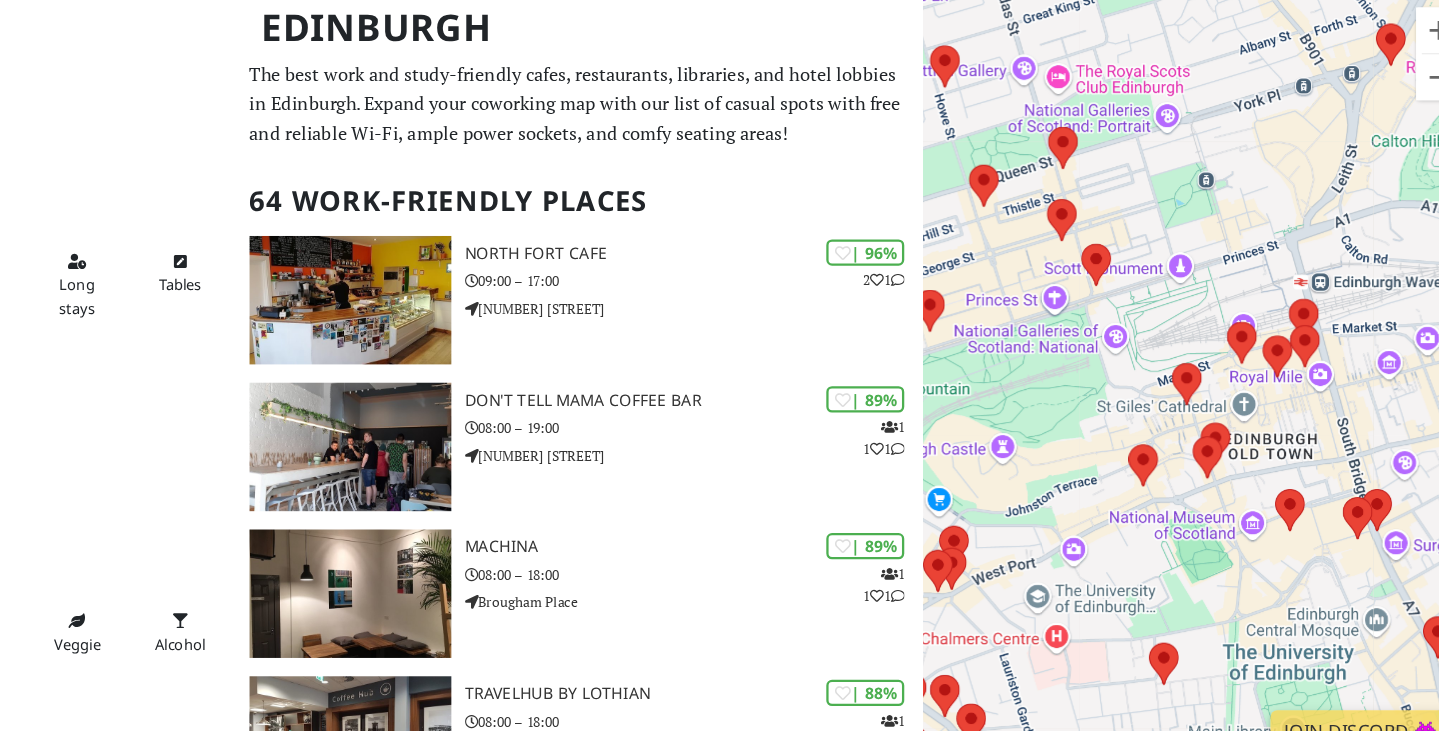 drag, startPoint x: 1096, startPoint y: 481, endPoint x: 850, endPoint y: 383, distance: 264.80182 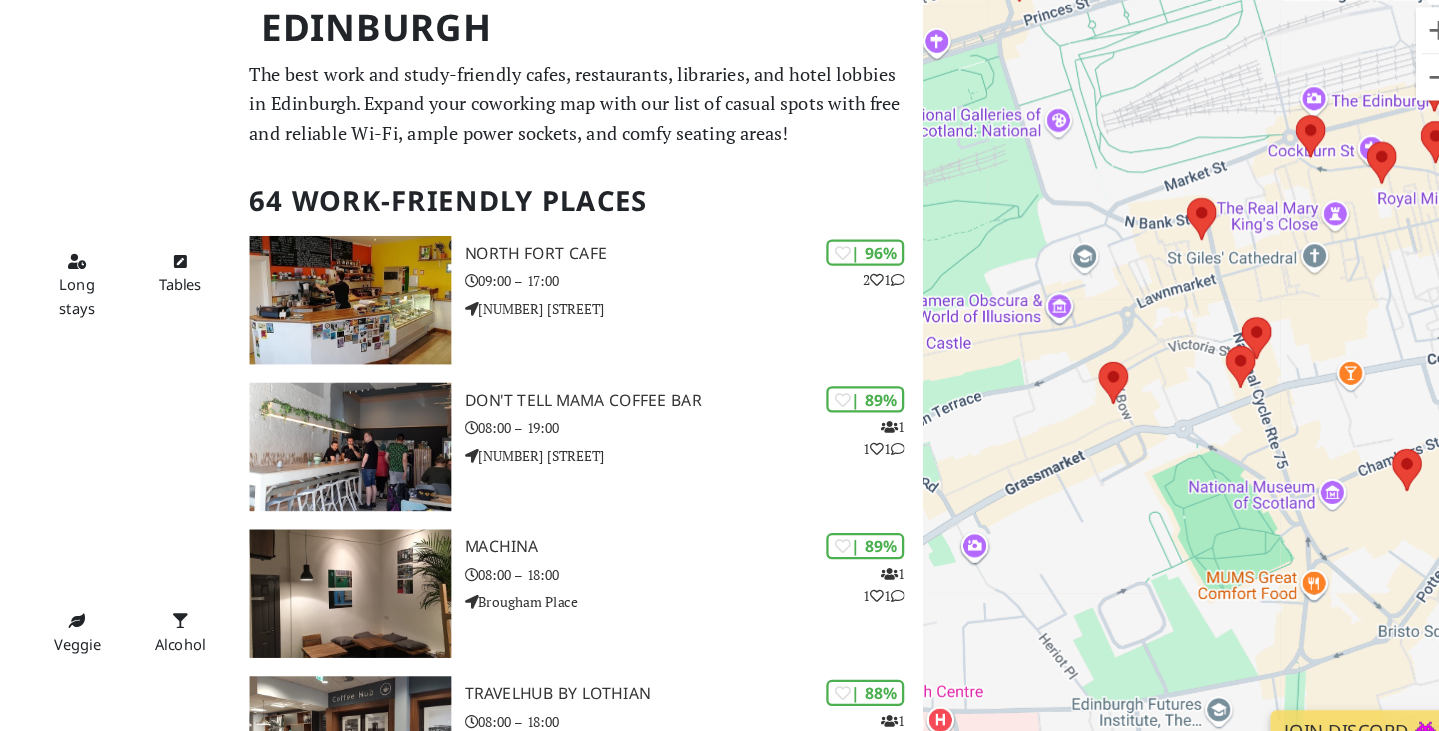 drag, startPoint x: 1199, startPoint y: 416, endPoint x: 1121, endPoint y: 317, distance: 126.035706 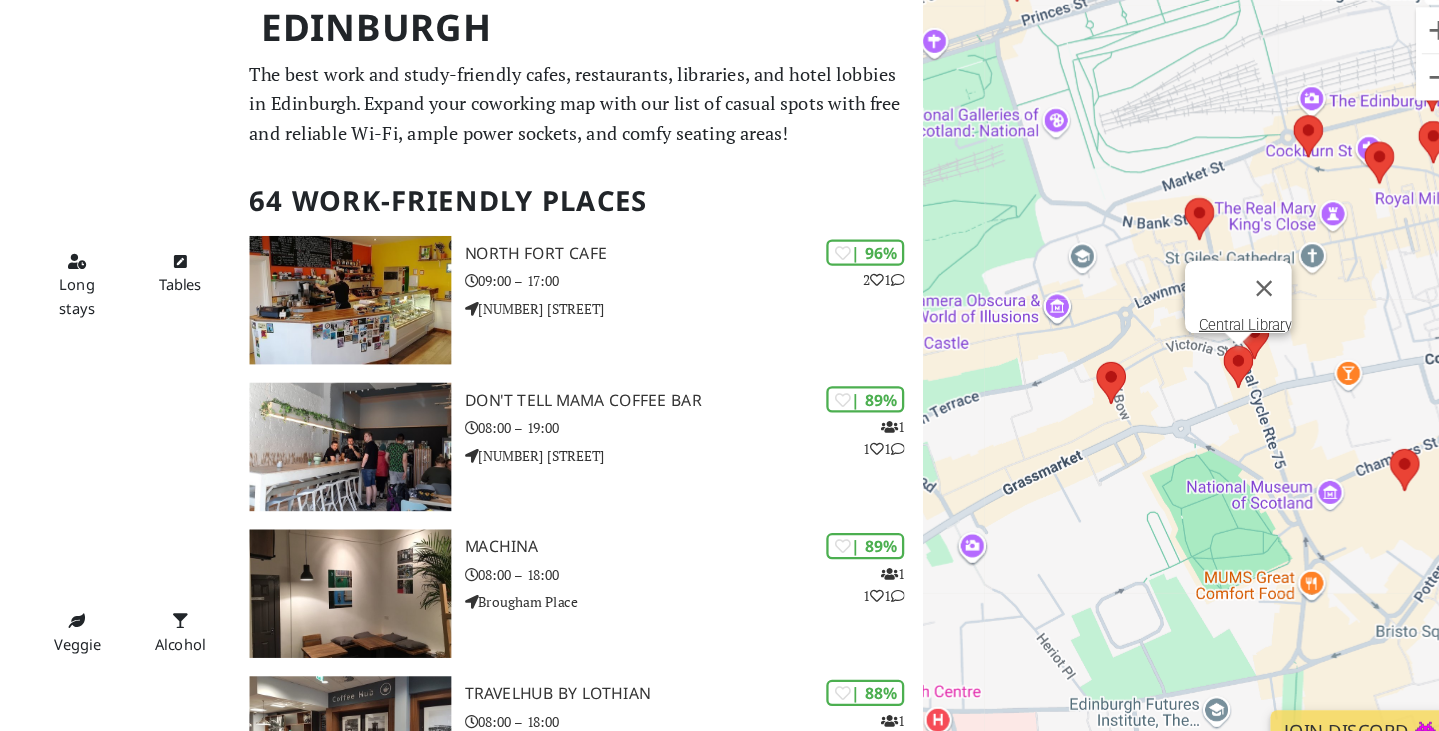 click at bounding box center (1221, 355) 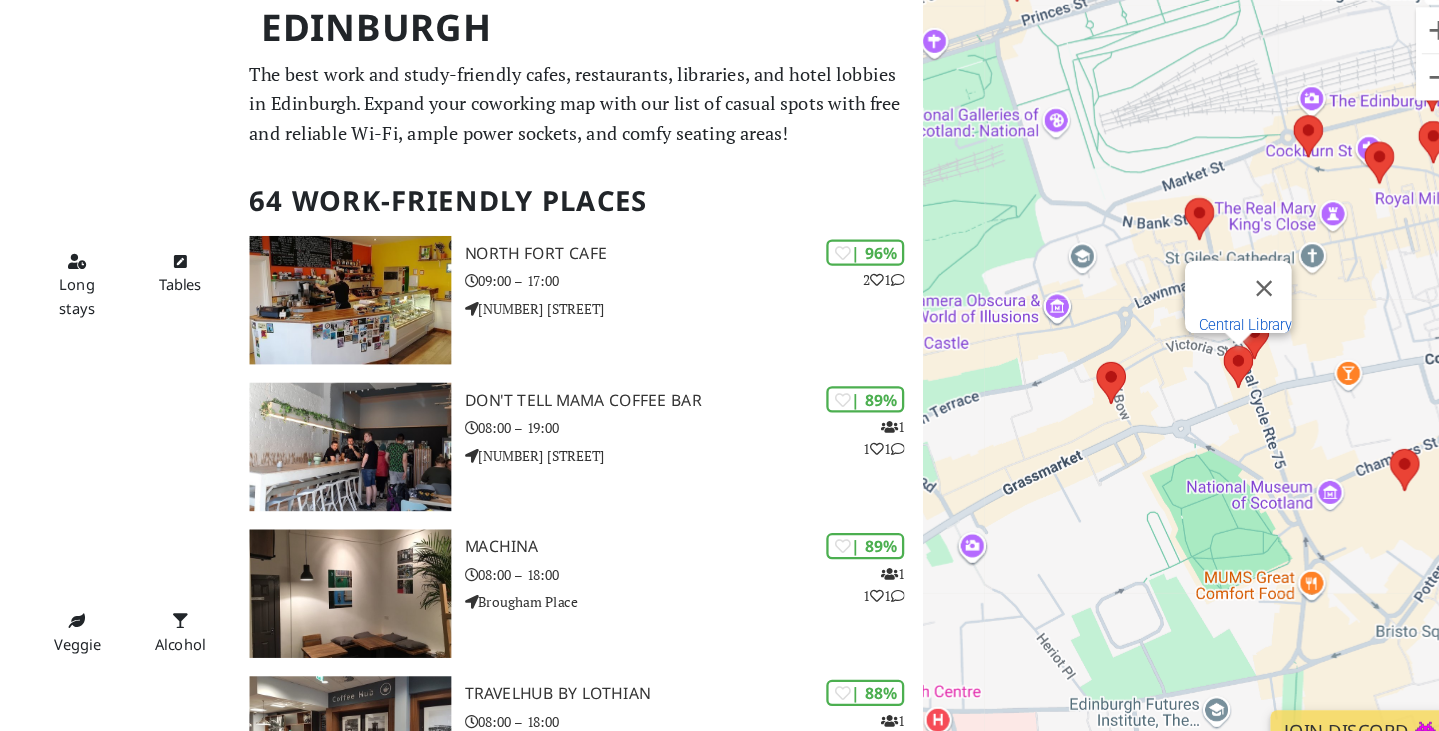 click on "Central Library" at bounding box center [1240, 336] 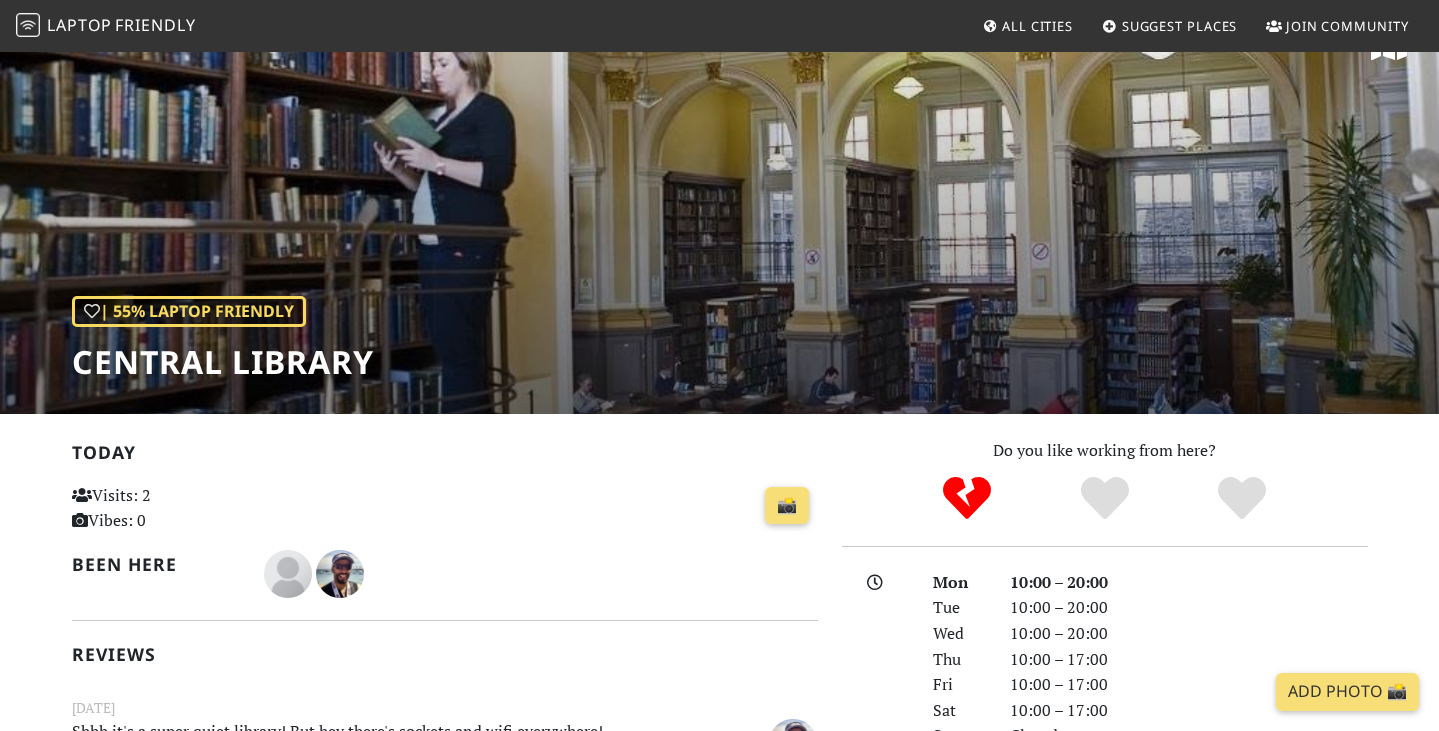 scroll, scrollTop: 0, scrollLeft: 0, axis: both 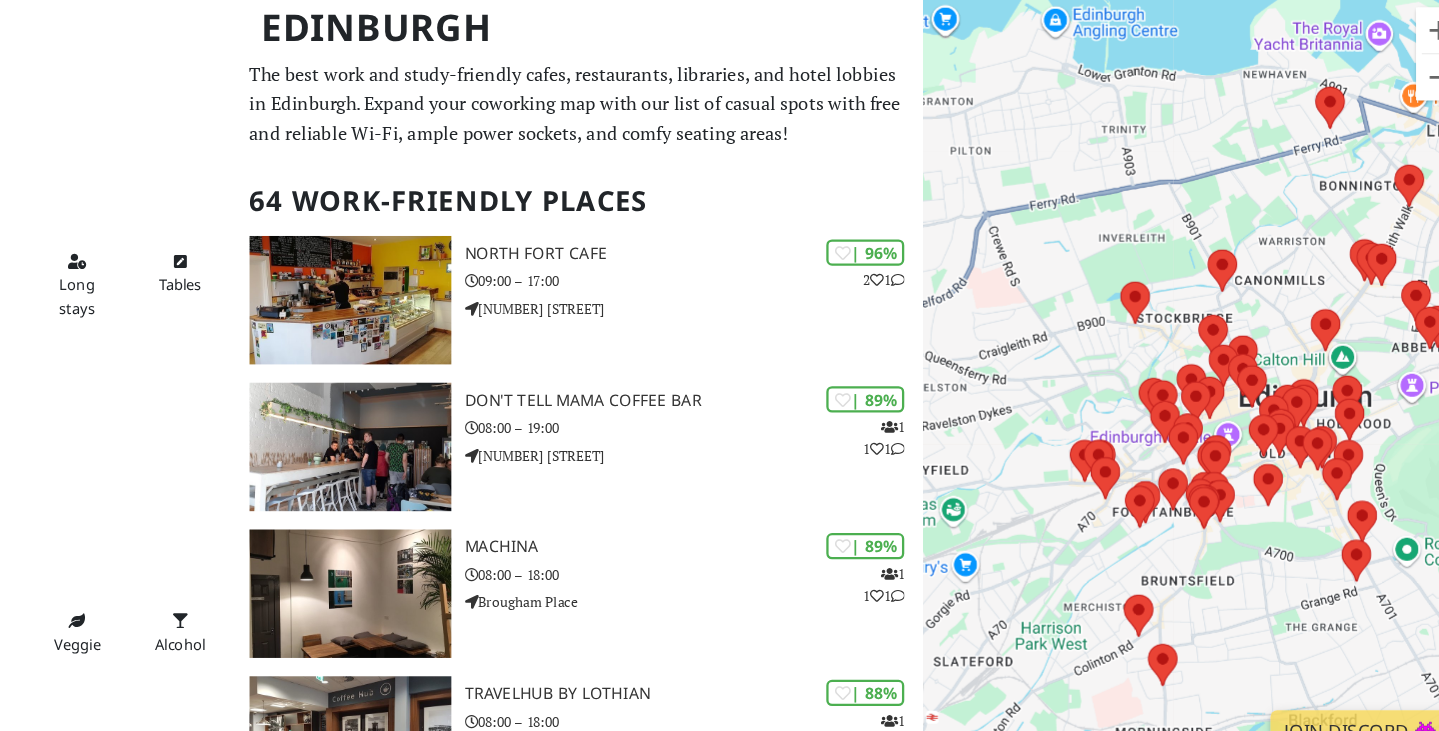click on "To navigate, press the arrow keys." at bounding box center (1199, 415) 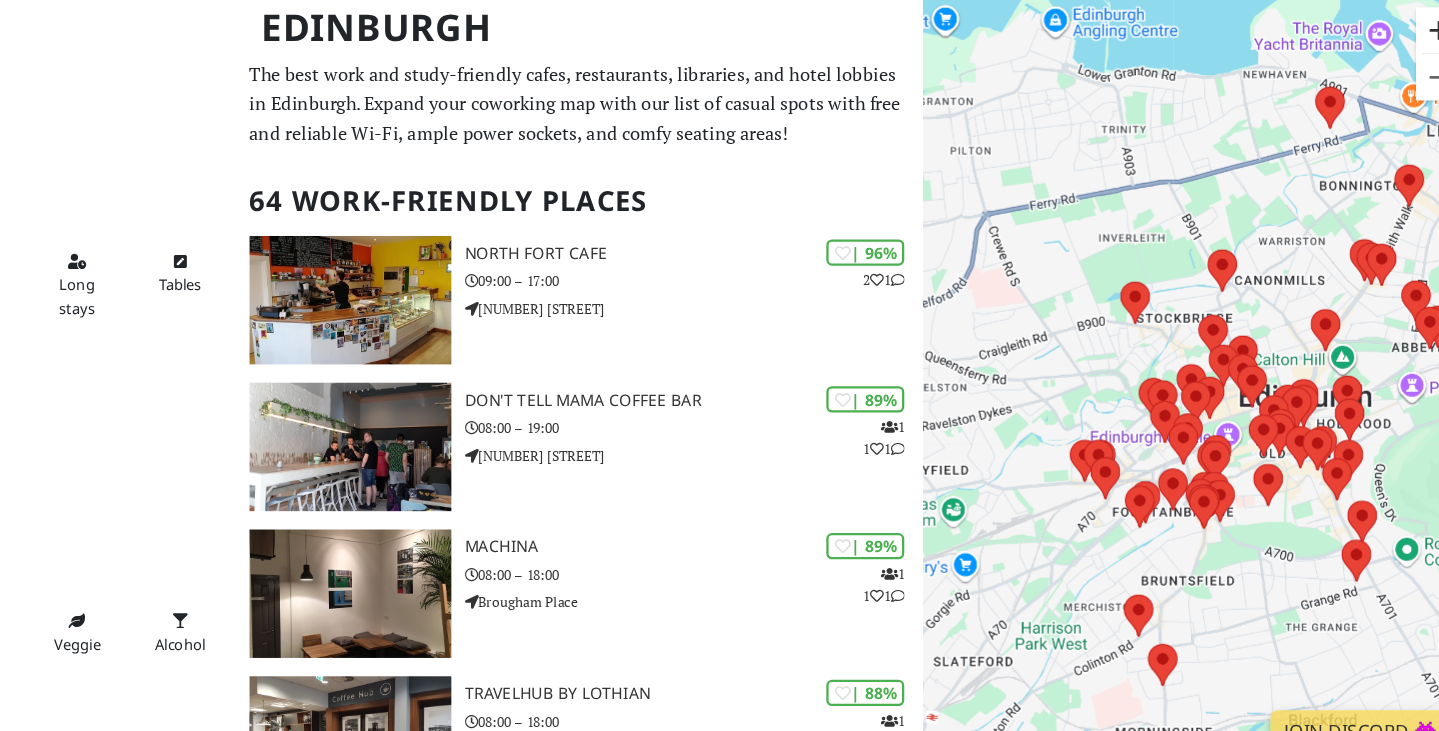 click at bounding box center (1409, 80) 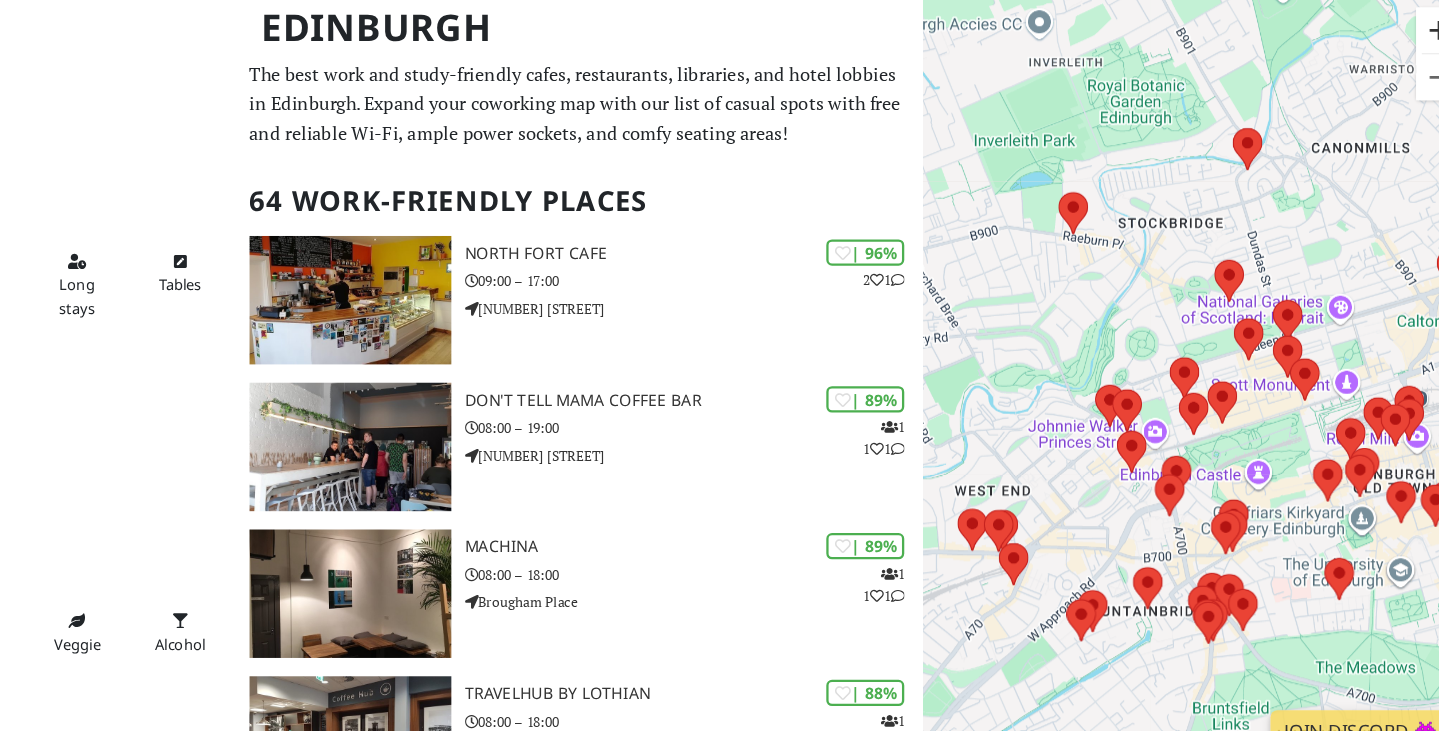 click at bounding box center (1409, 80) 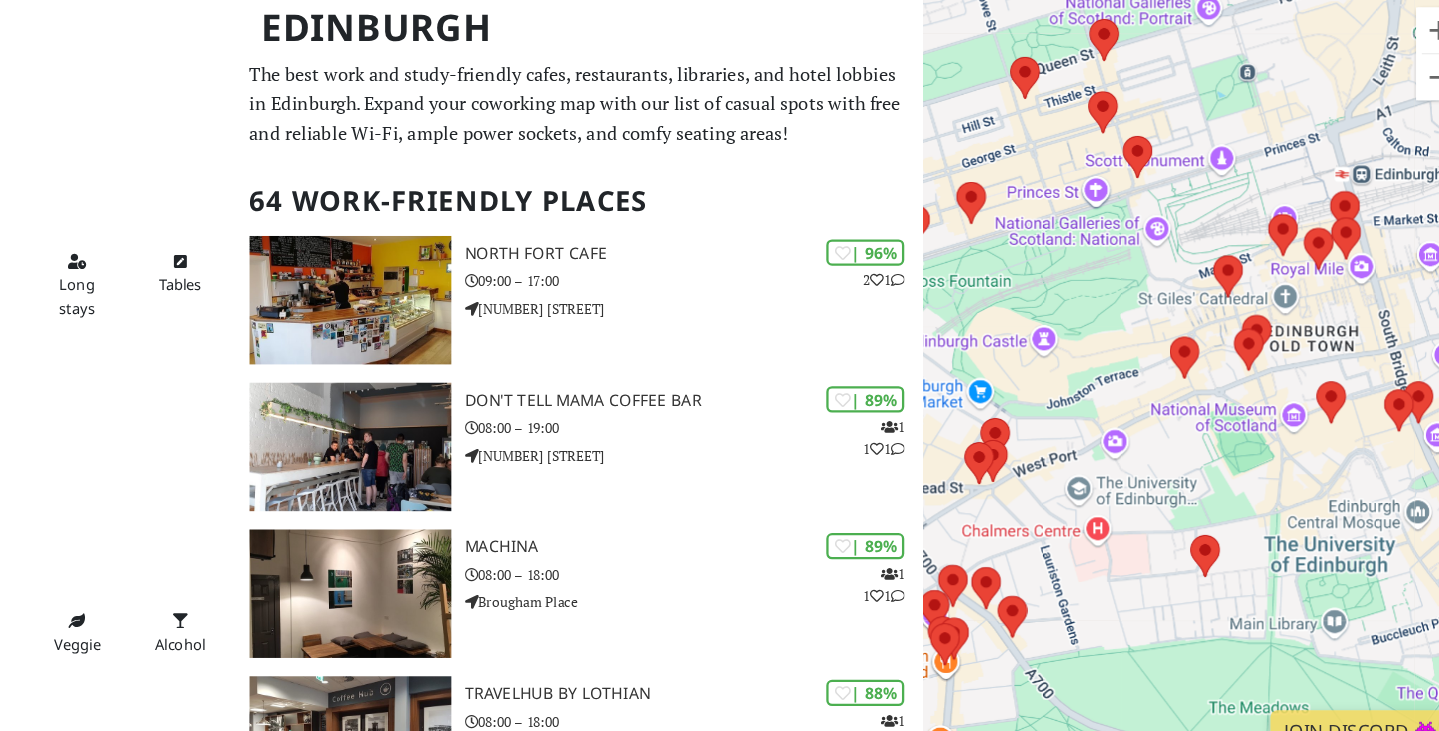 drag, startPoint x: 1200, startPoint y: 568, endPoint x: 957, endPoint y: 373, distance: 311.56702 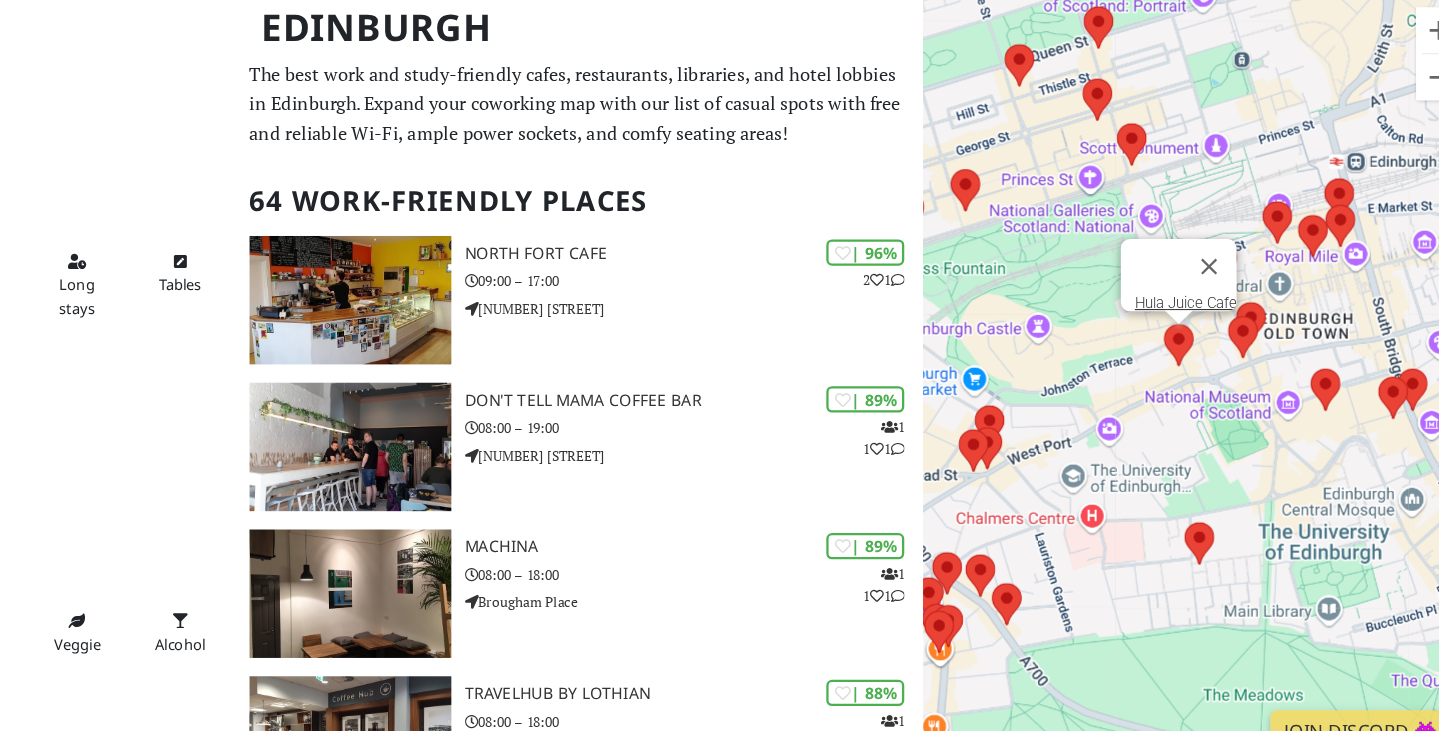 click at bounding box center (1169, 336) 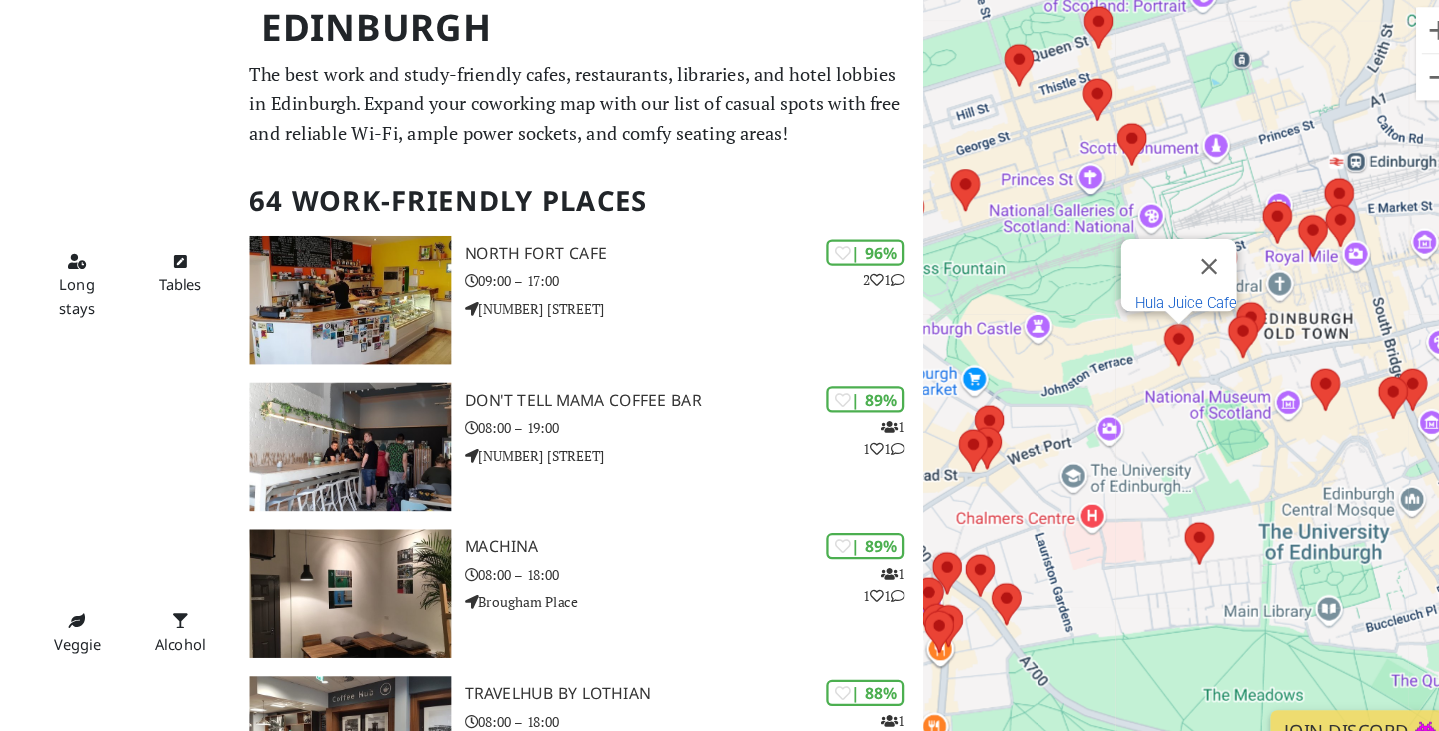 click on "Hula Juice Cafe" at bounding box center [1188, 317] 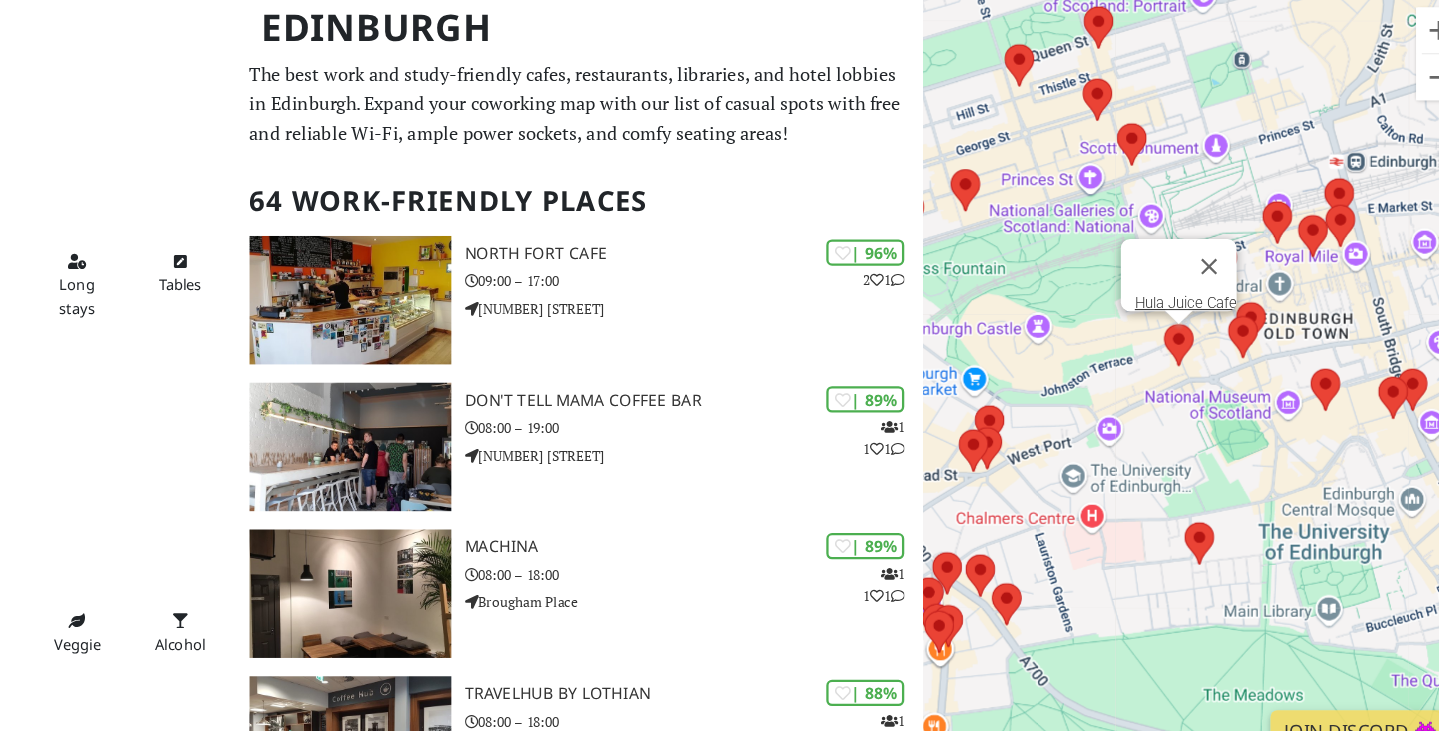 click on "To navigate, press the arrow keys. Hula Juice Cafe" at bounding box center [1199, 415] 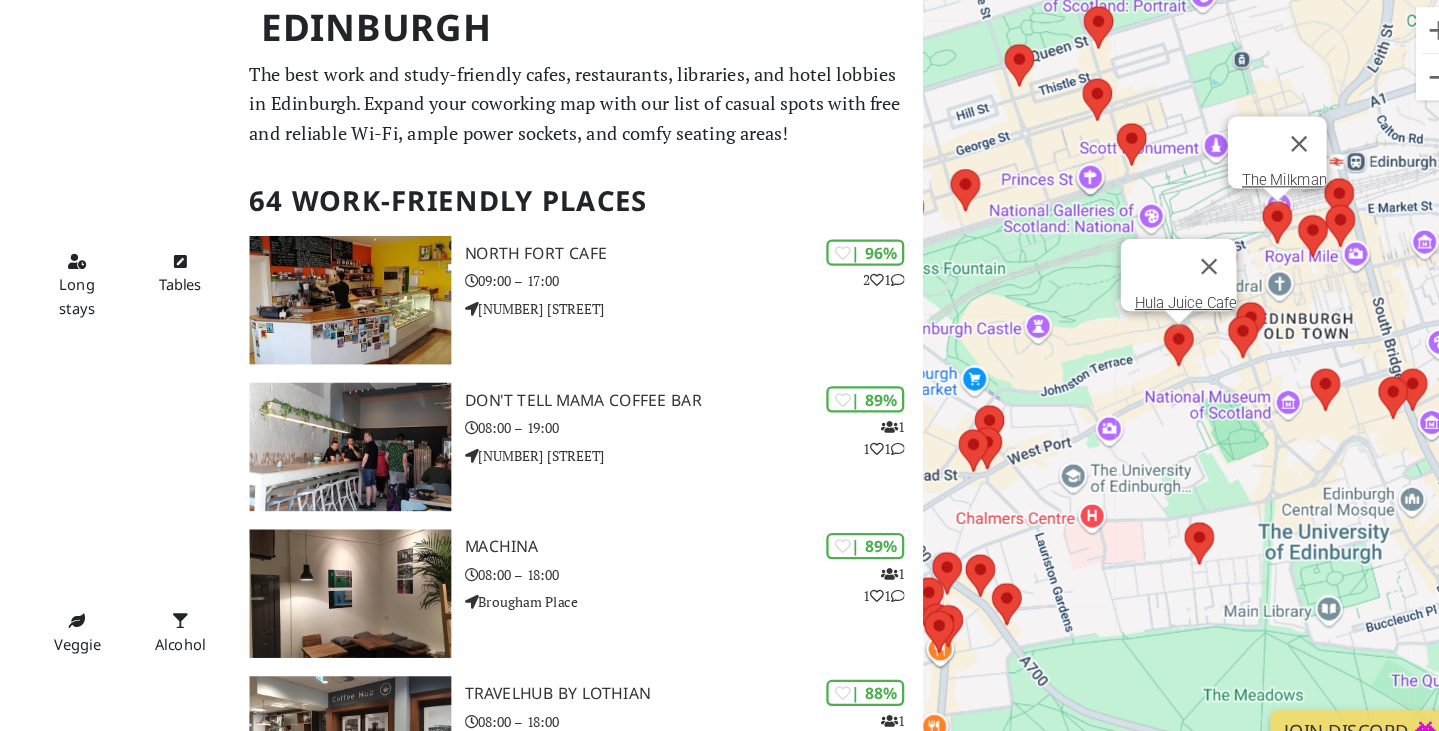 click at bounding box center [1255, 229] 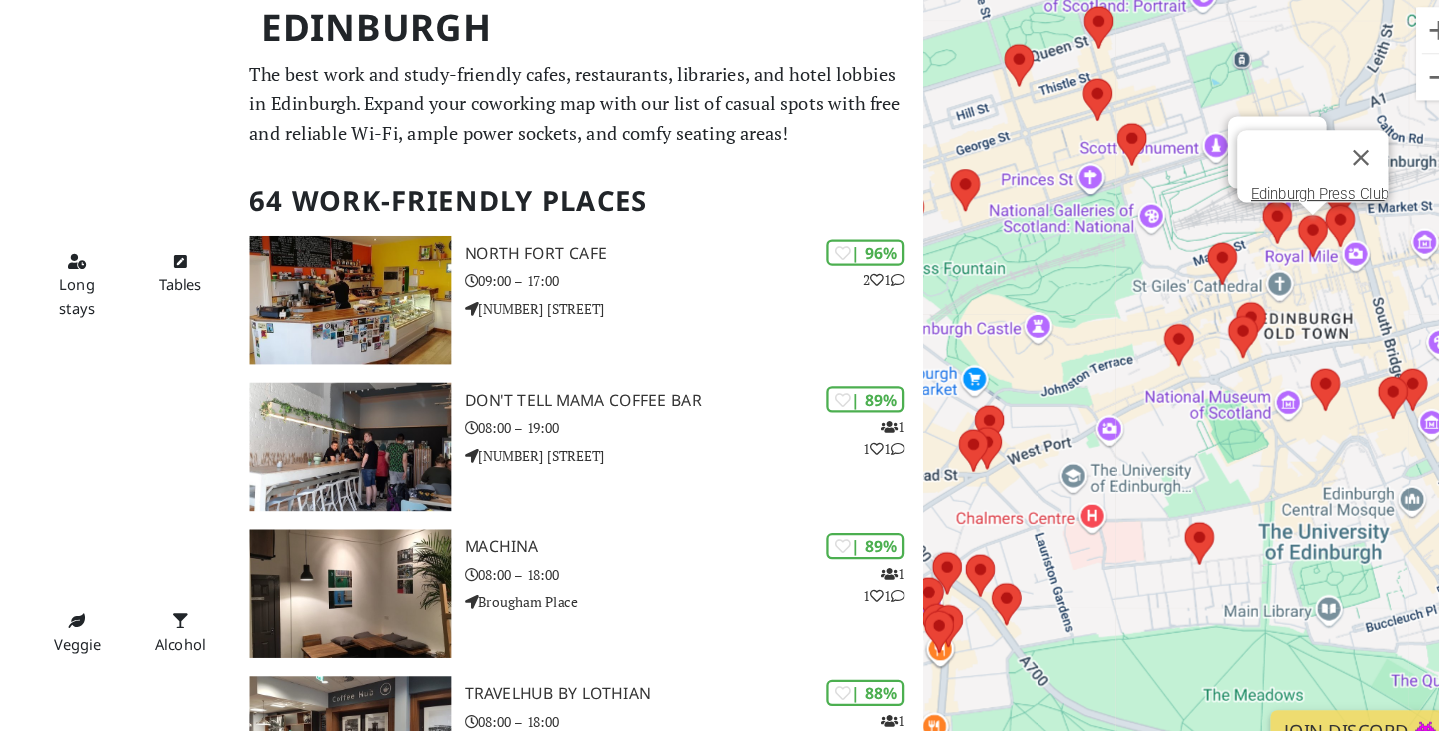 click at bounding box center [1286, 241] 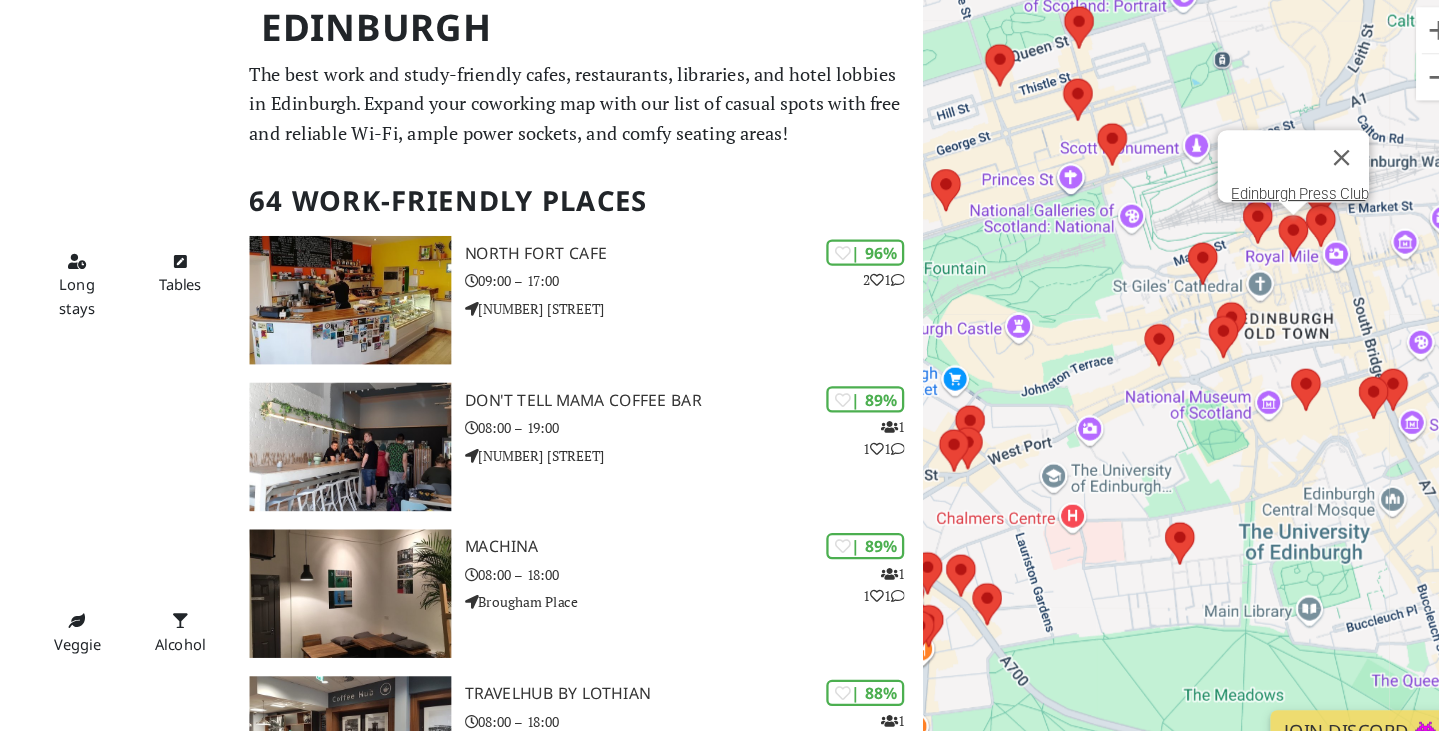 click on "To navigate, press the arrow keys. Edinburgh Press Club" at bounding box center (1199, 415) 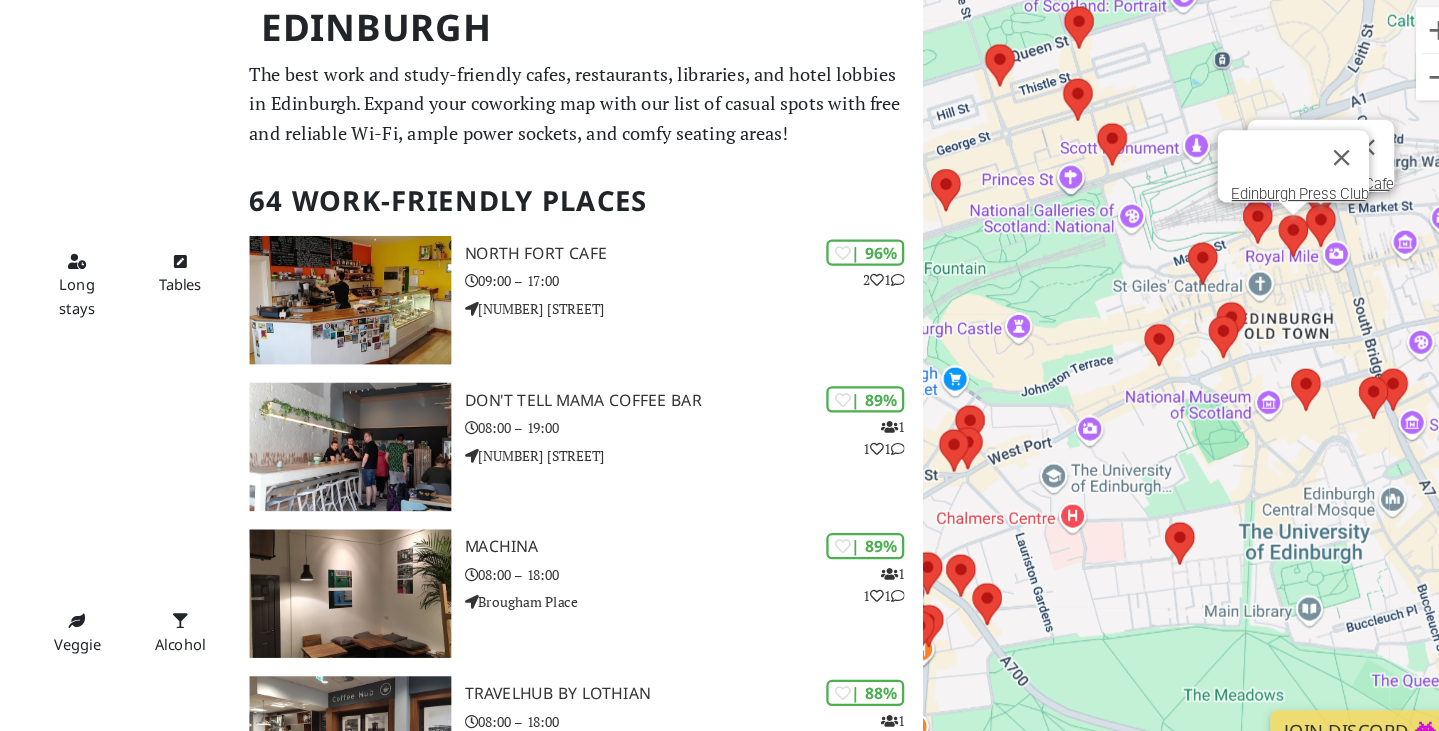 click at bounding box center (1293, 232) 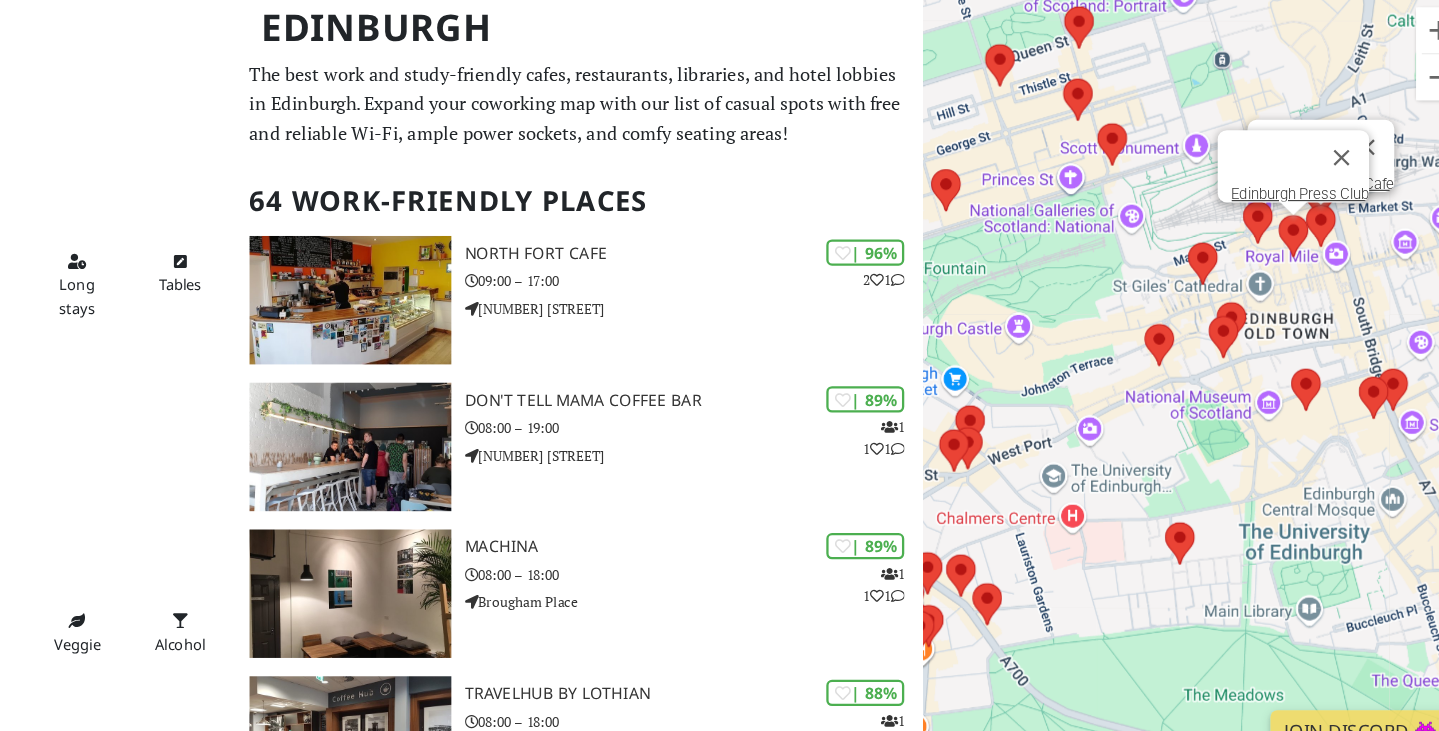 click at bounding box center (1269, 241) 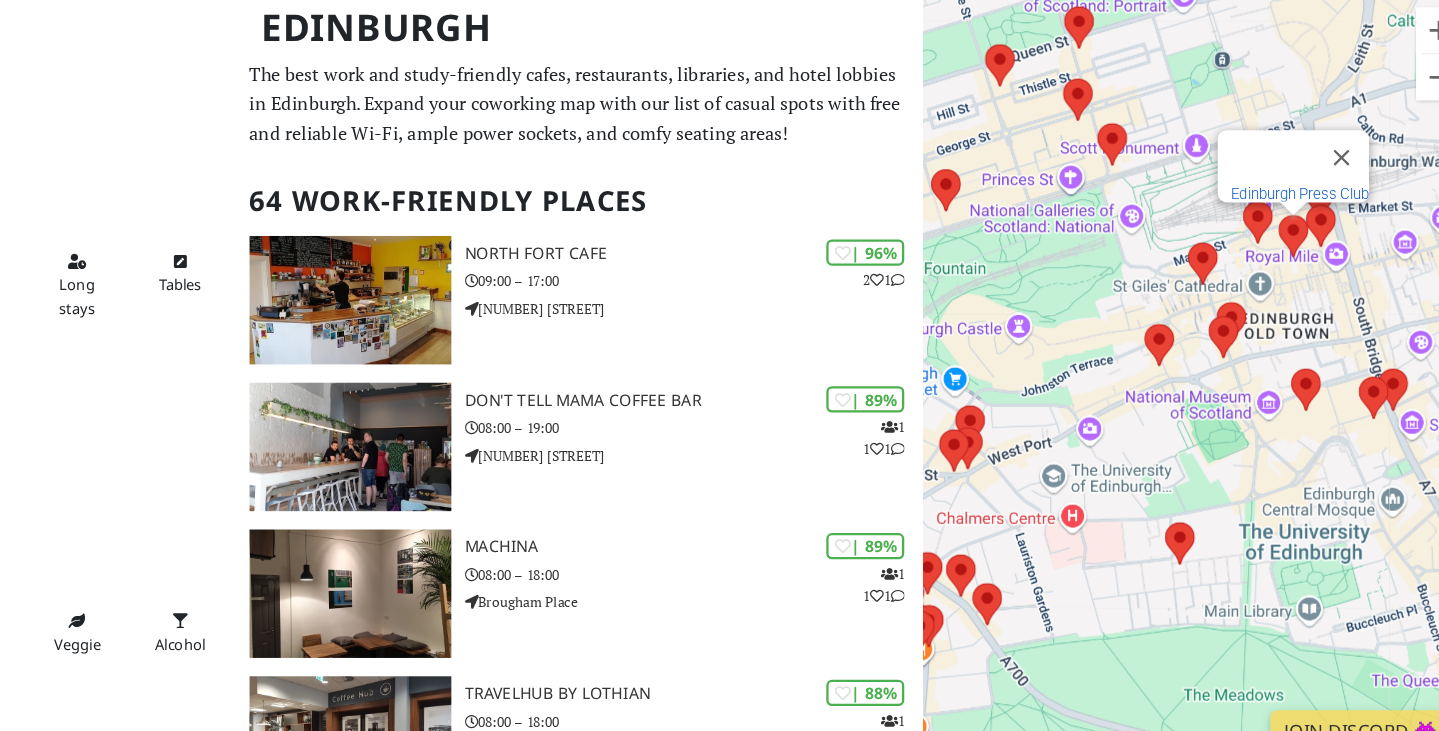 click on "Edinburgh Press Club" at bounding box center (1288, 222) 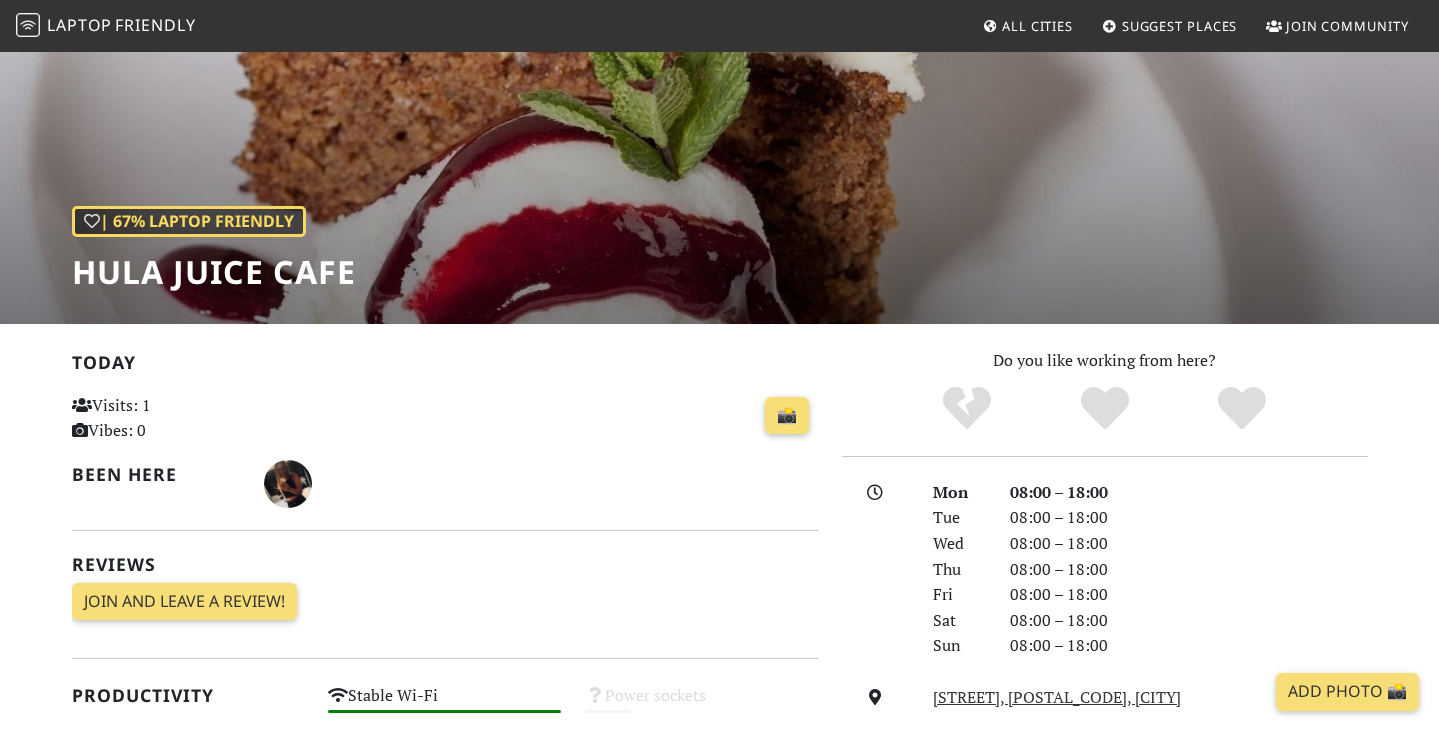 scroll, scrollTop: 457, scrollLeft: 0, axis: vertical 